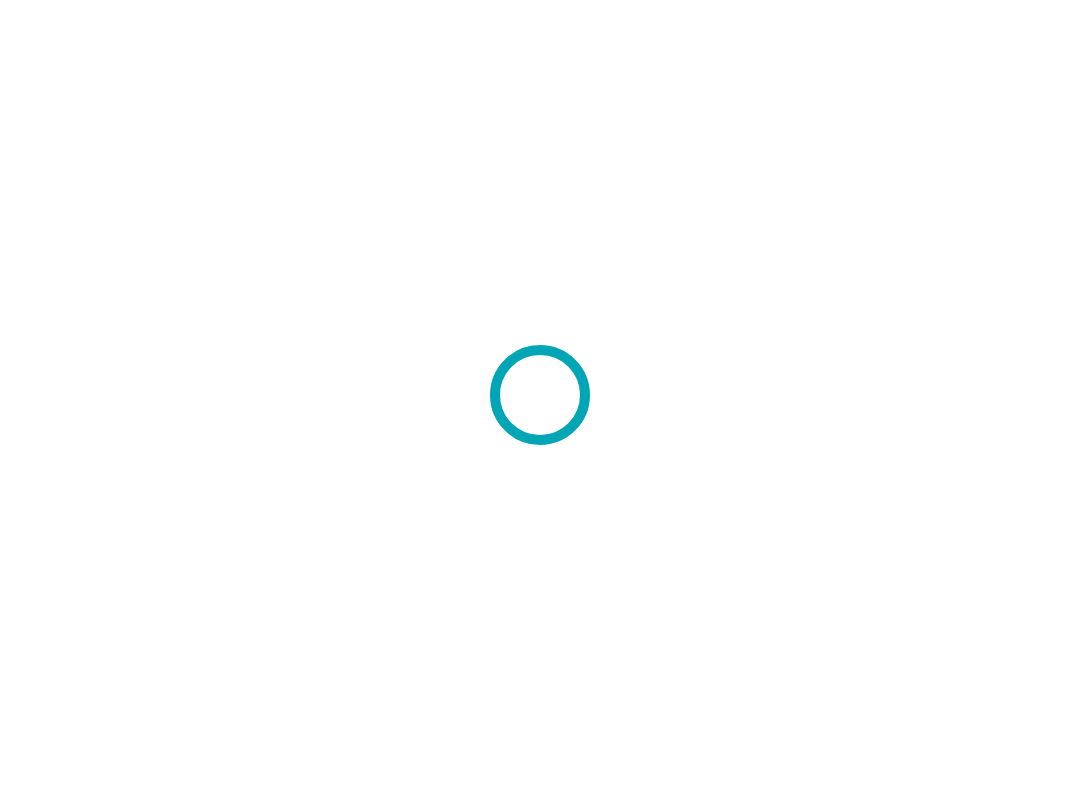 scroll, scrollTop: 0, scrollLeft: 0, axis: both 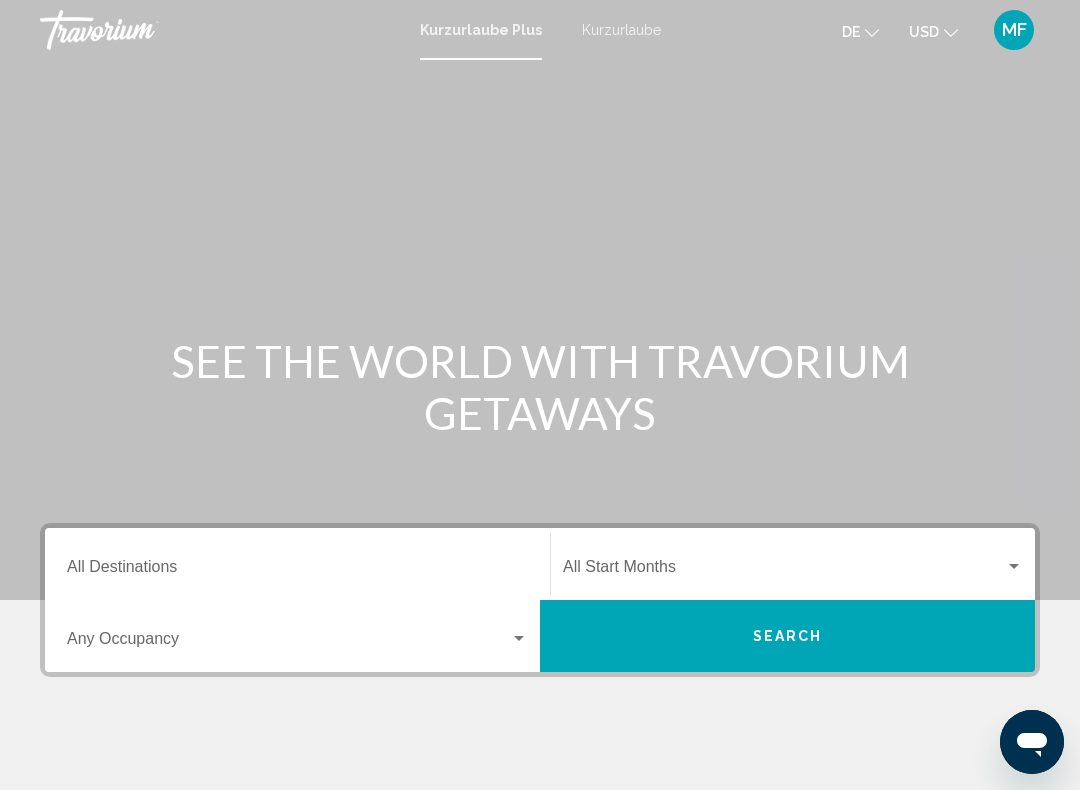 click 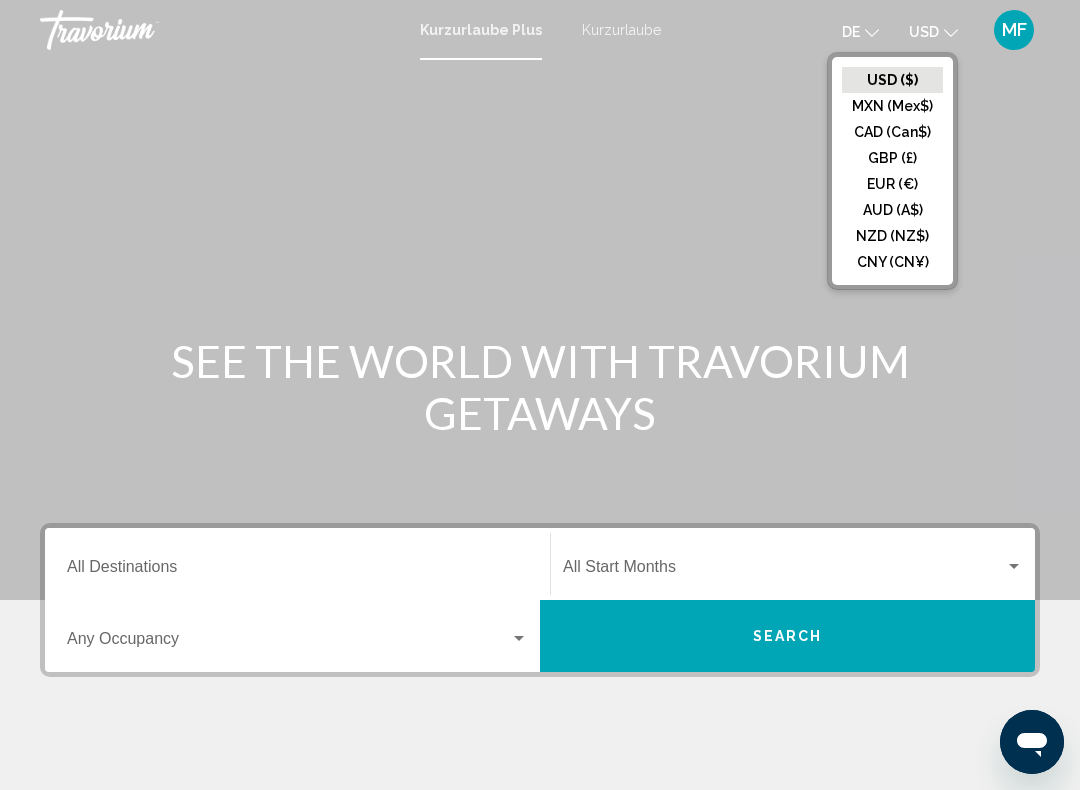 scroll, scrollTop: 0, scrollLeft: 0, axis: both 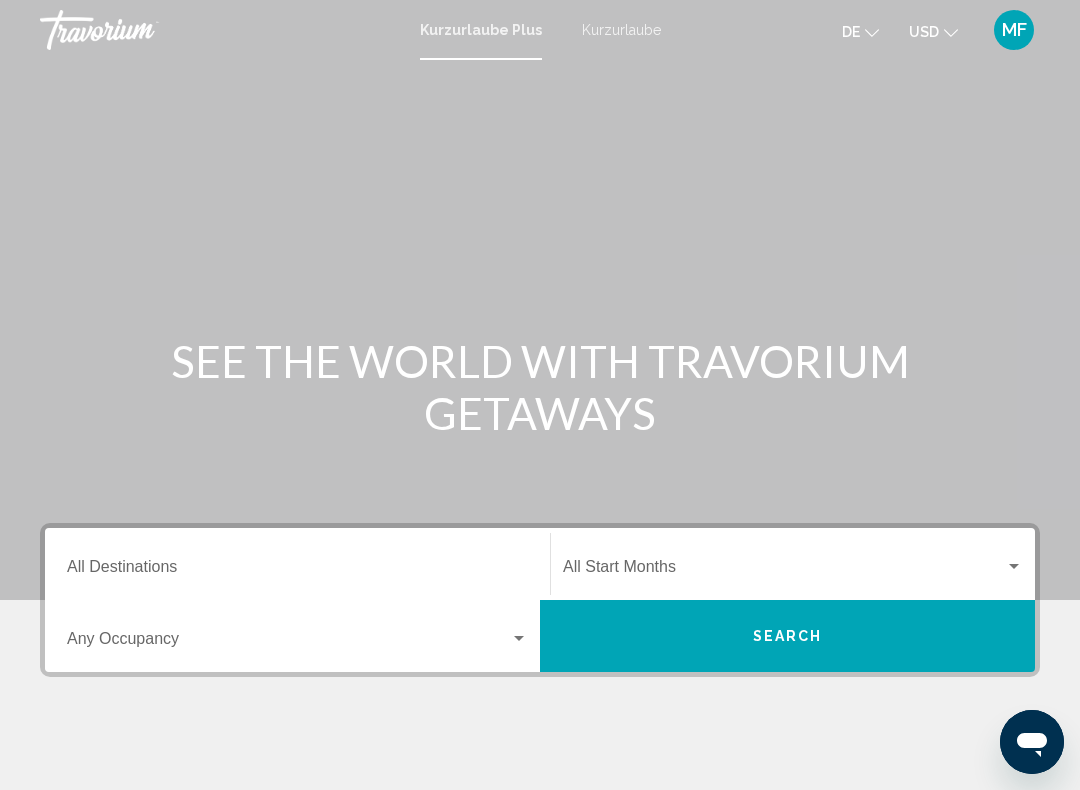 click 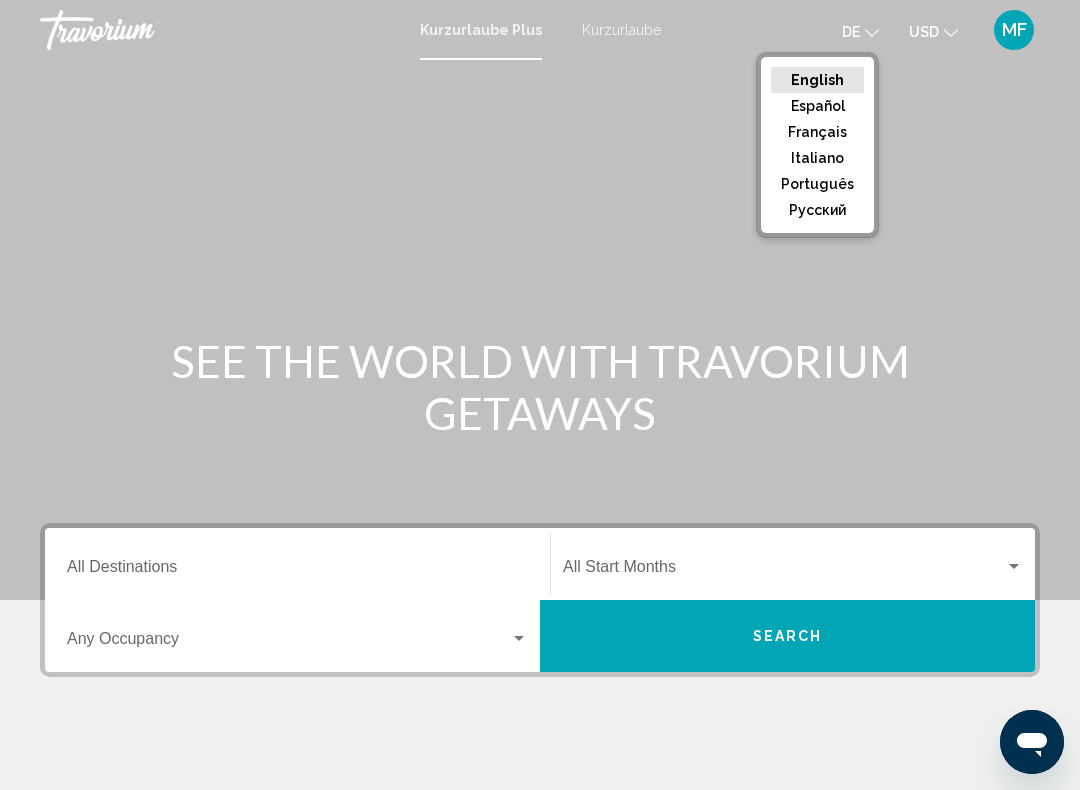 click at bounding box center [540, 300] 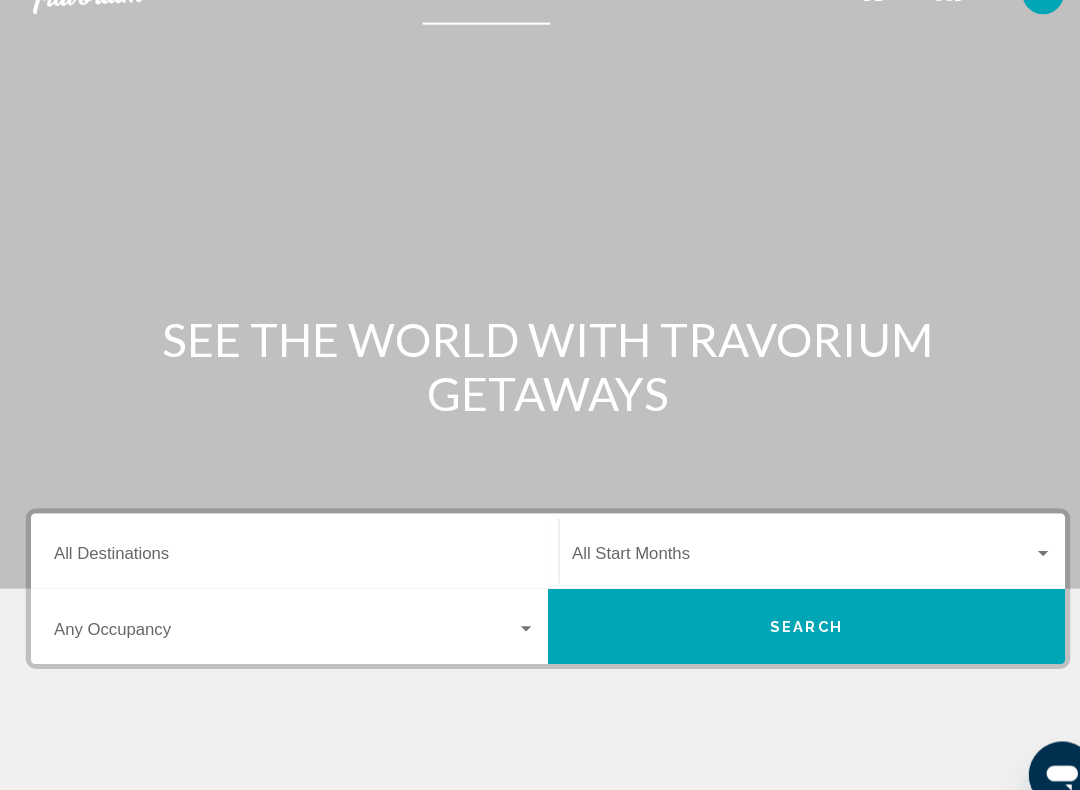 scroll, scrollTop: 0, scrollLeft: 0, axis: both 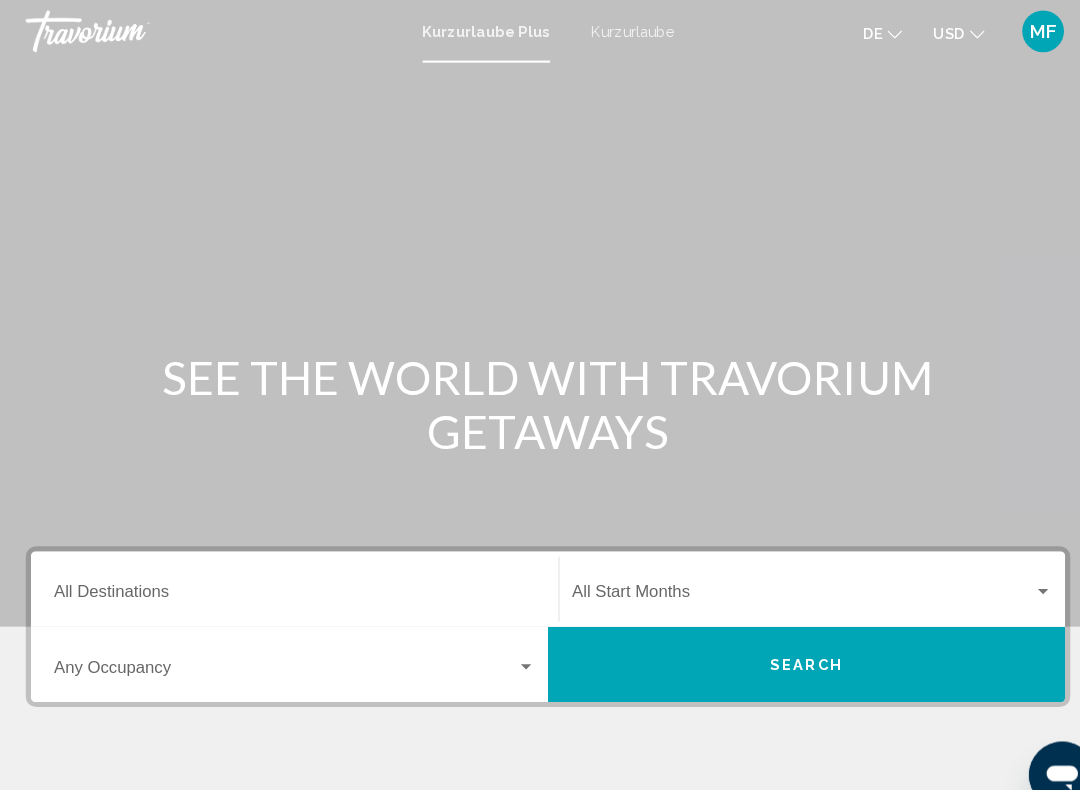 click on "Kurzurlaube" at bounding box center (621, 30) 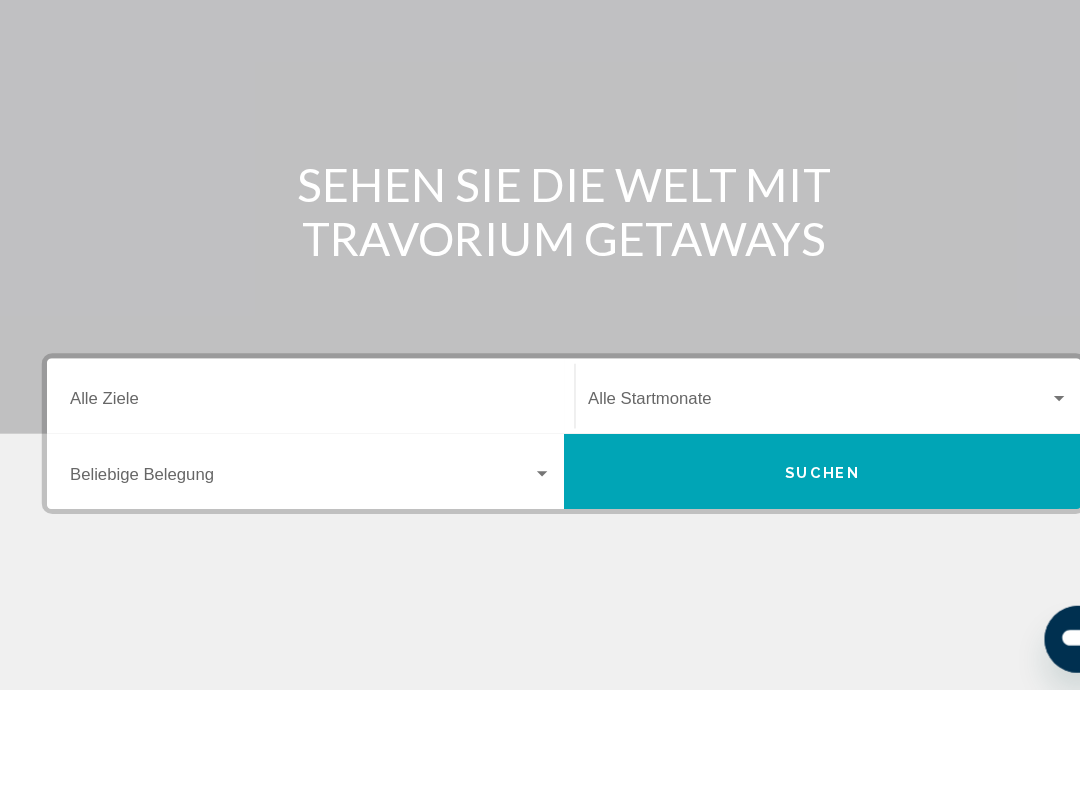 scroll, scrollTop: 55, scrollLeft: 0, axis: vertical 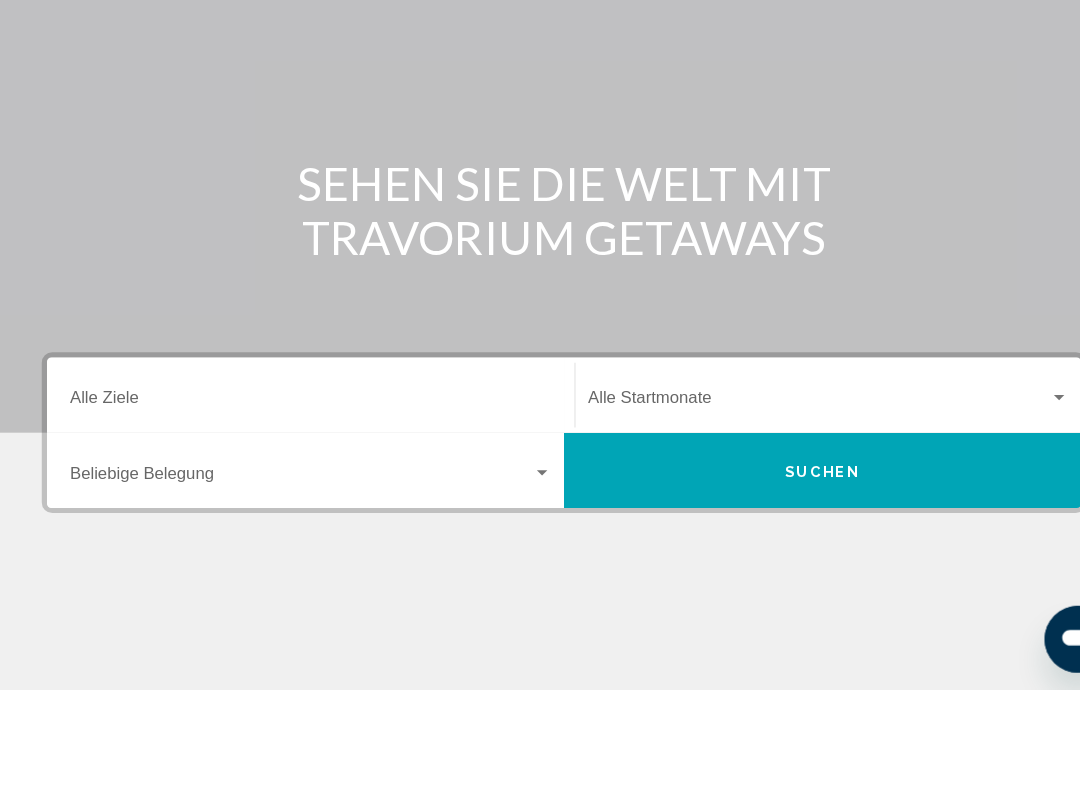 click on "Ziel Alle Ziele" at bounding box center (297, 515) 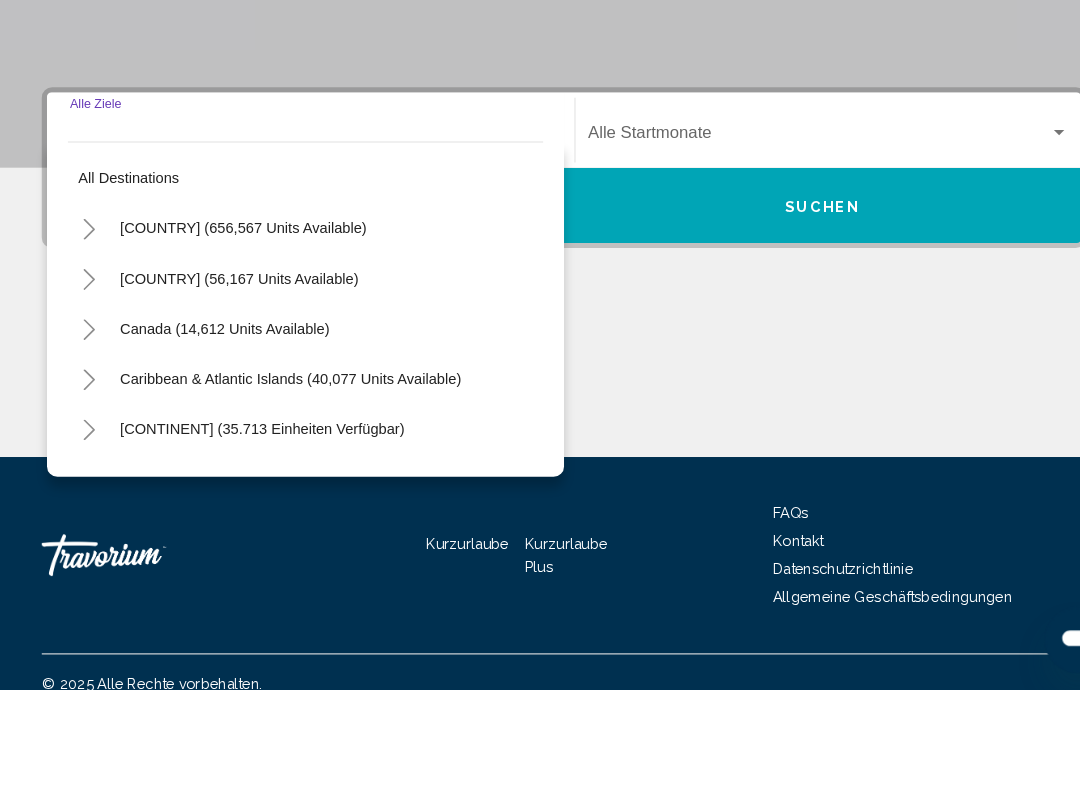 scroll, scrollTop: 328, scrollLeft: 0, axis: vertical 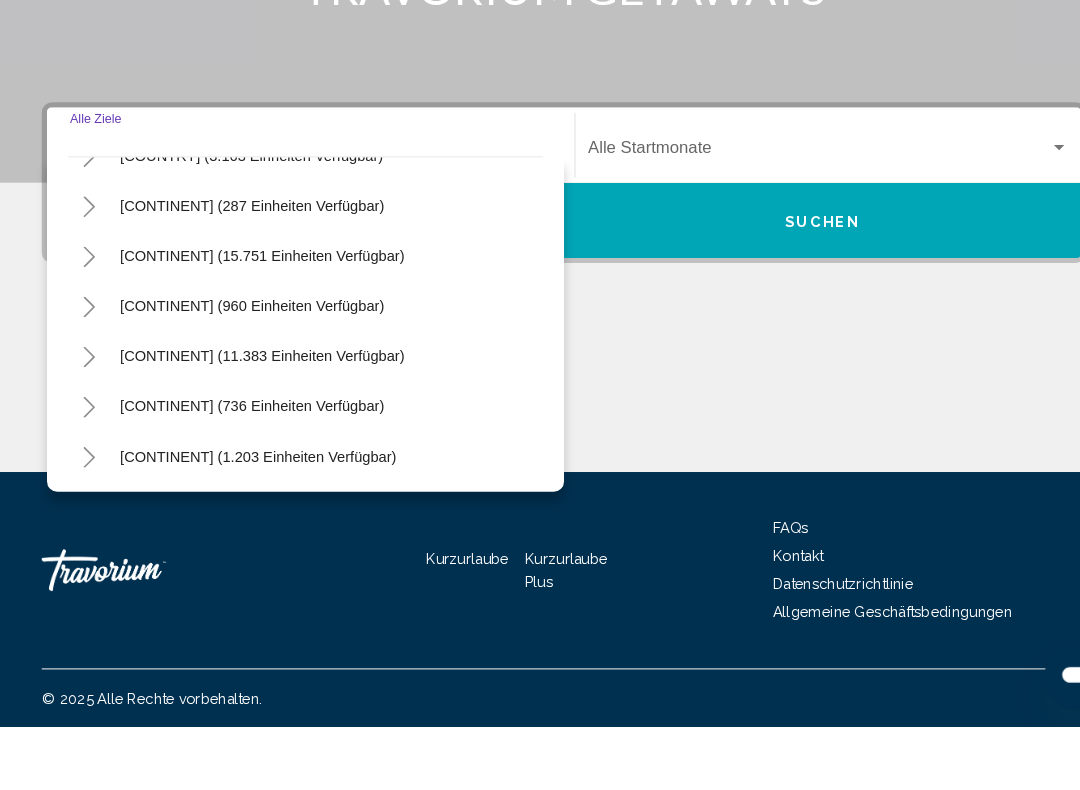 click on "[CONTINENT] (1.203 Einheiten verfügbar)" 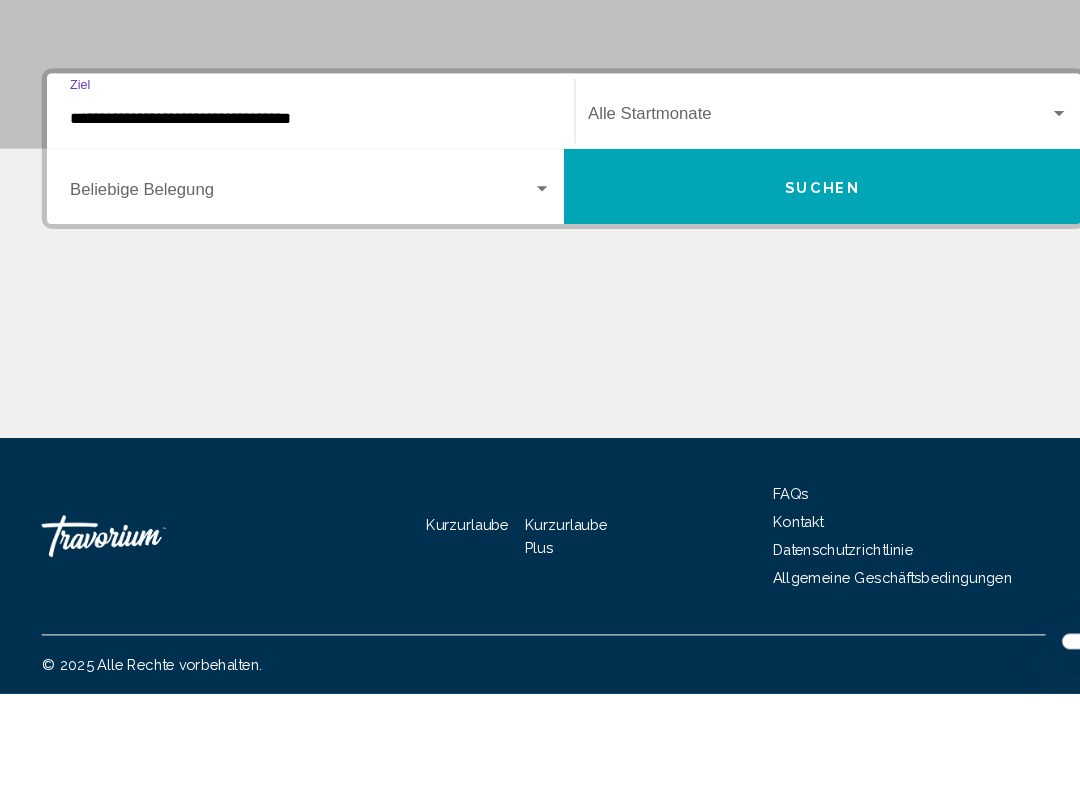 click on "**********" at bounding box center [297, 240] 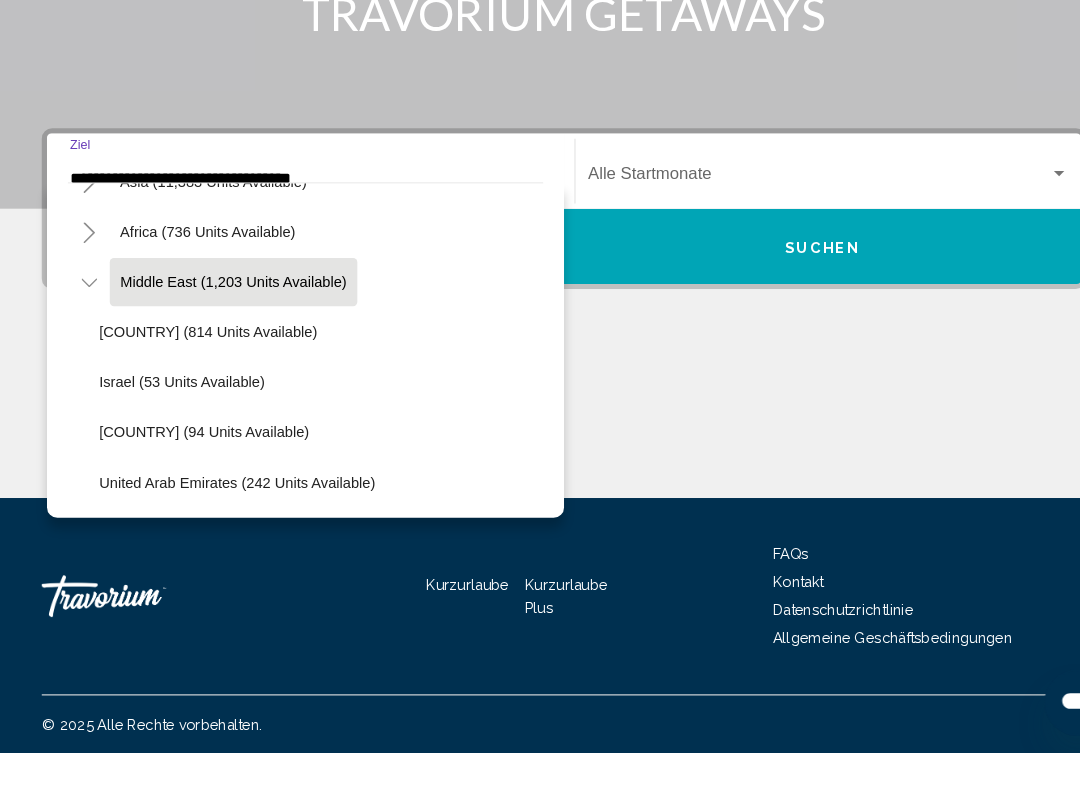 scroll, scrollTop: 516, scrollLeft: 0, axis: vertical 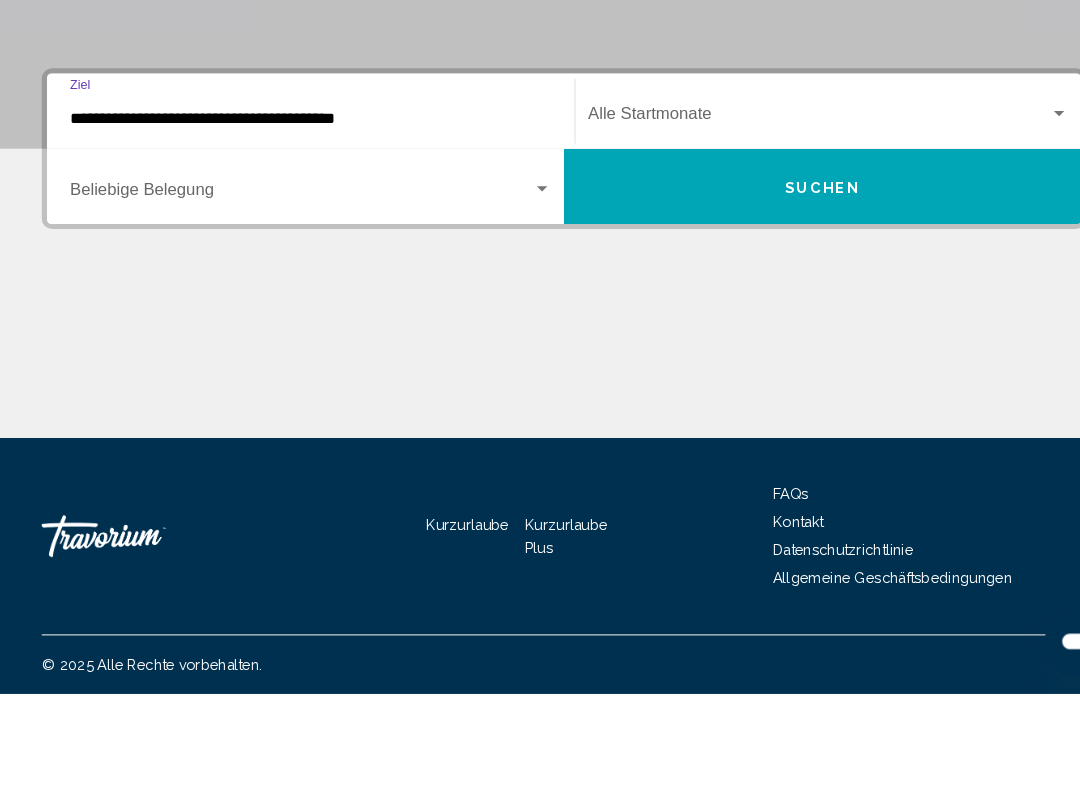 click on "Startmonat Alle Startmonate" 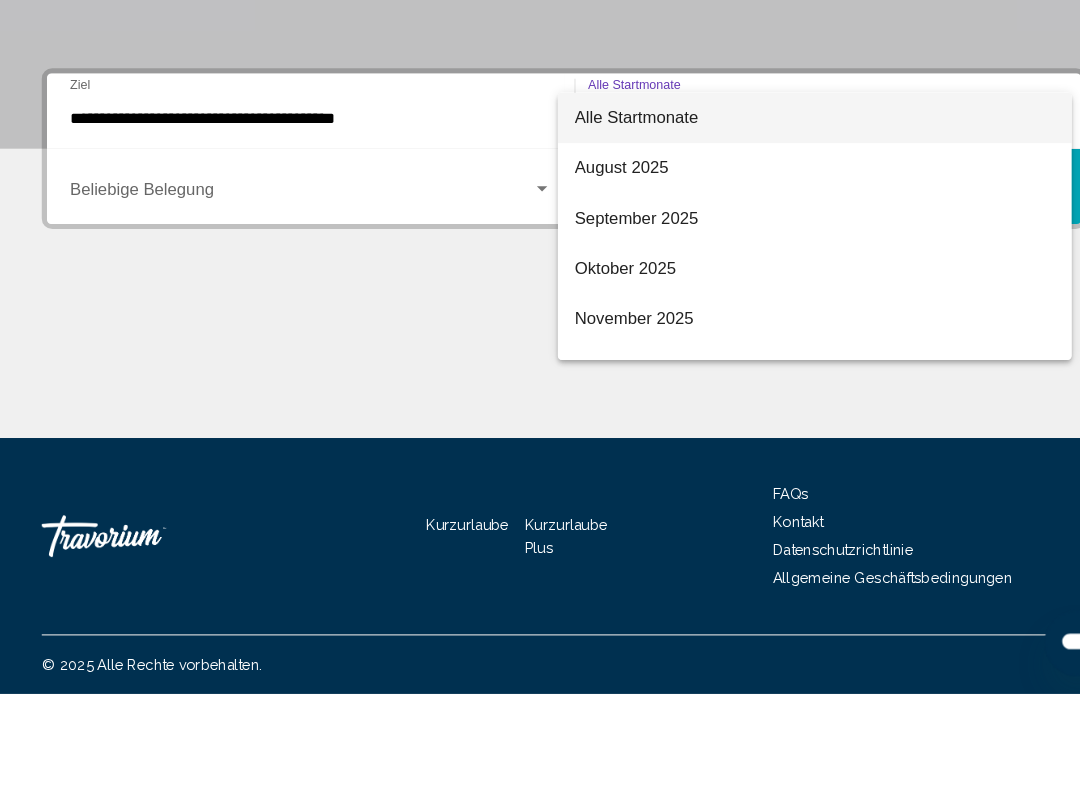 click at bounding box center [540, 395] 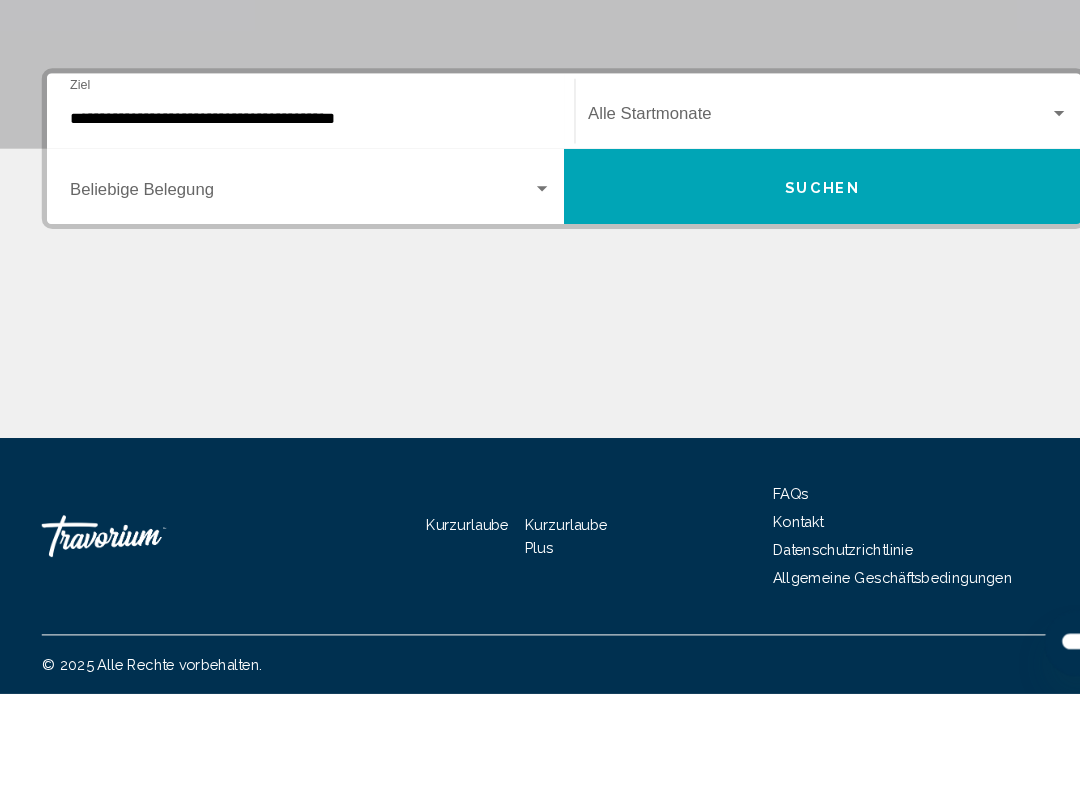 click on "Suchen" at bounding box center (787, 305) 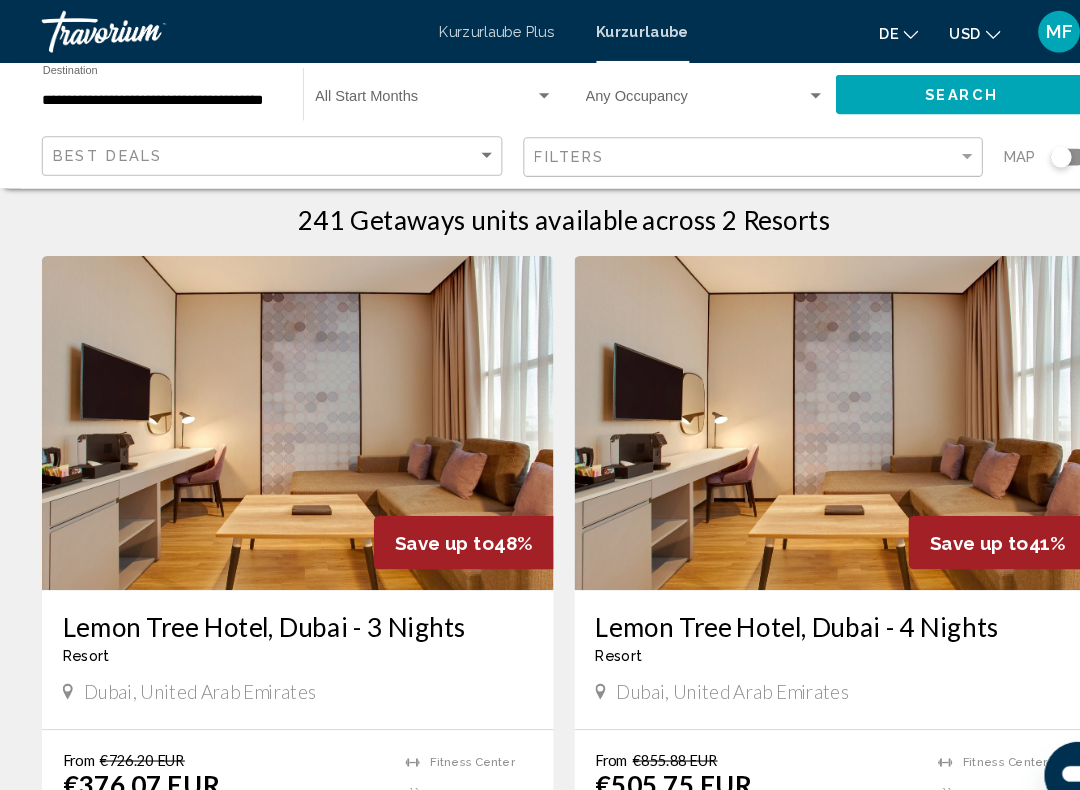 scroll, scrollTop: 0, scrollLeft: 0, axis: both 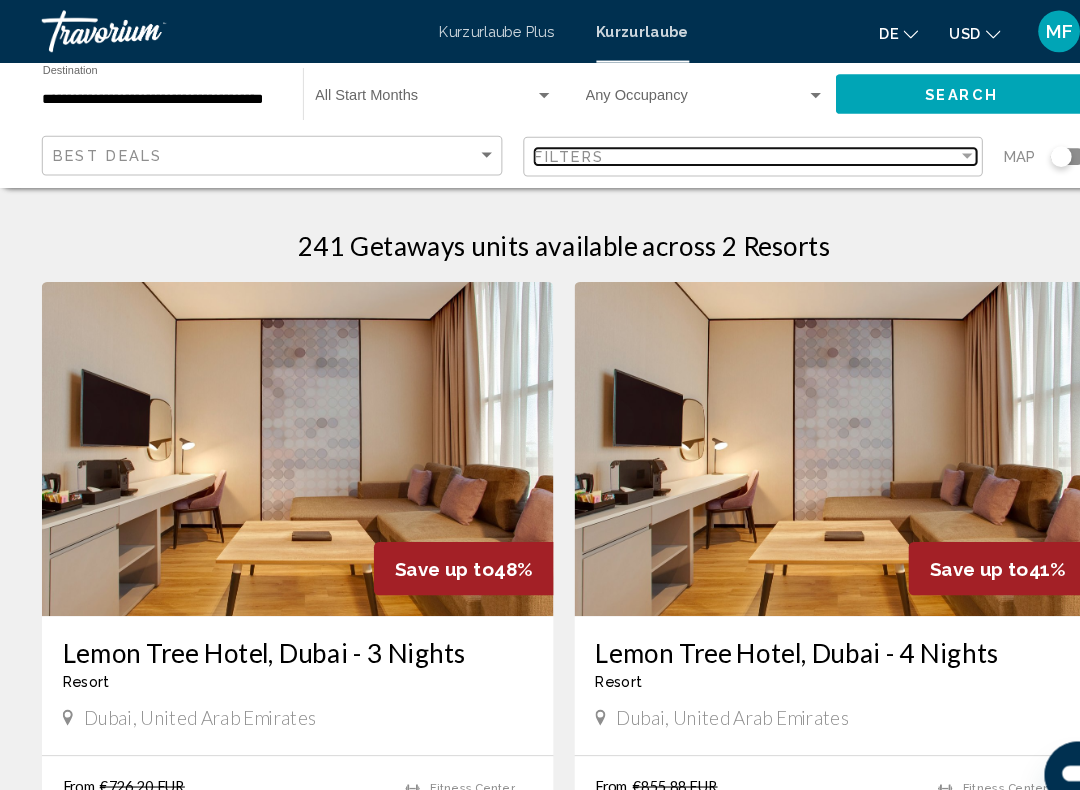 click on "Filters" at bounding box center (715, 150) 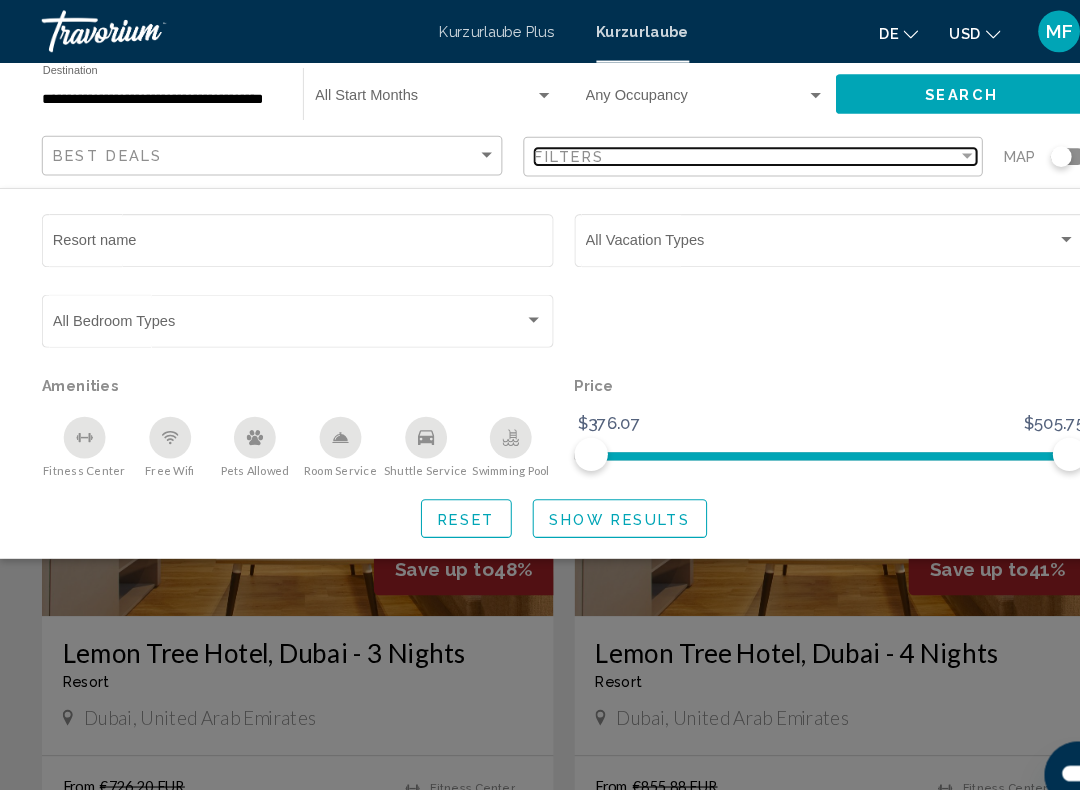 click on "Filters" at bounding box center [715, 150] 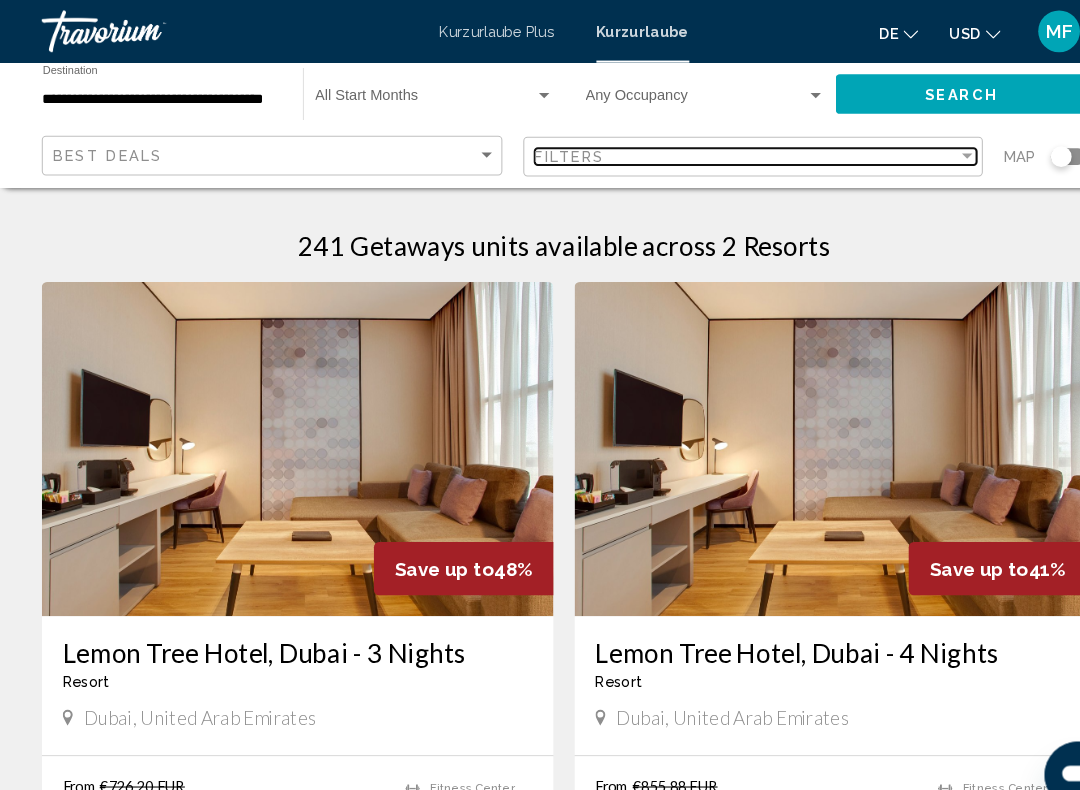 click on "Filters" at bounding box center (715, 150) 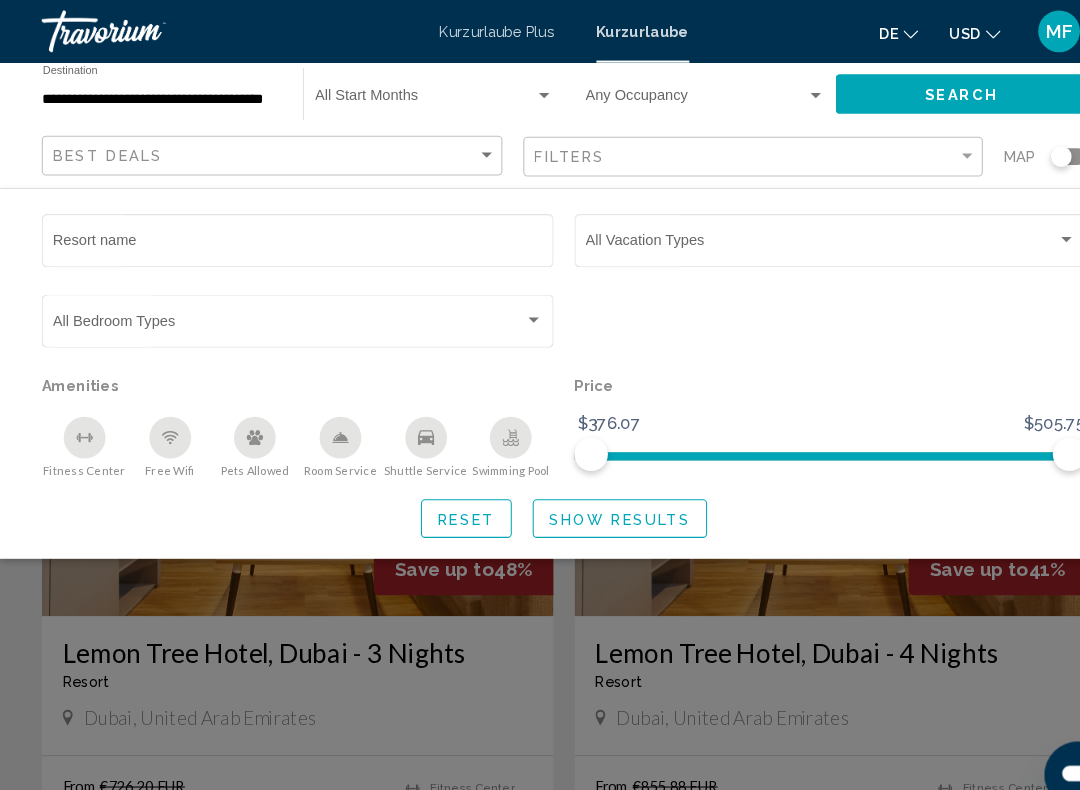 click at bounding box center (786, 234) 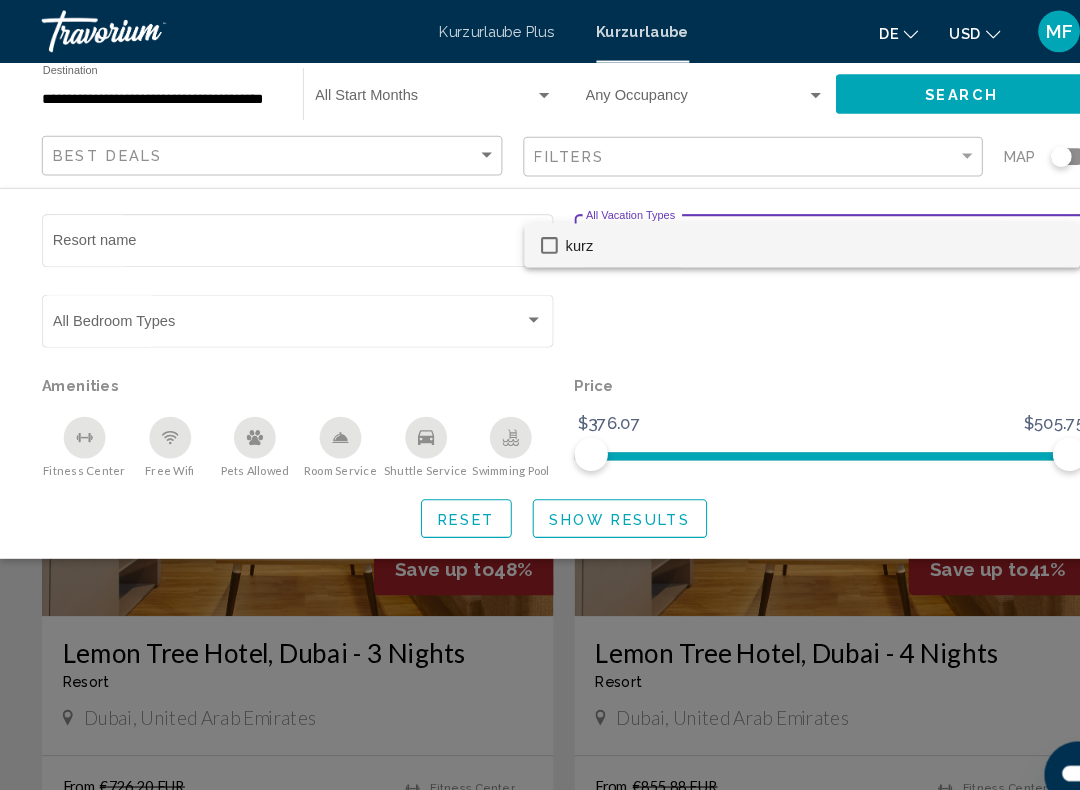 click at bounding box center [540, 395] 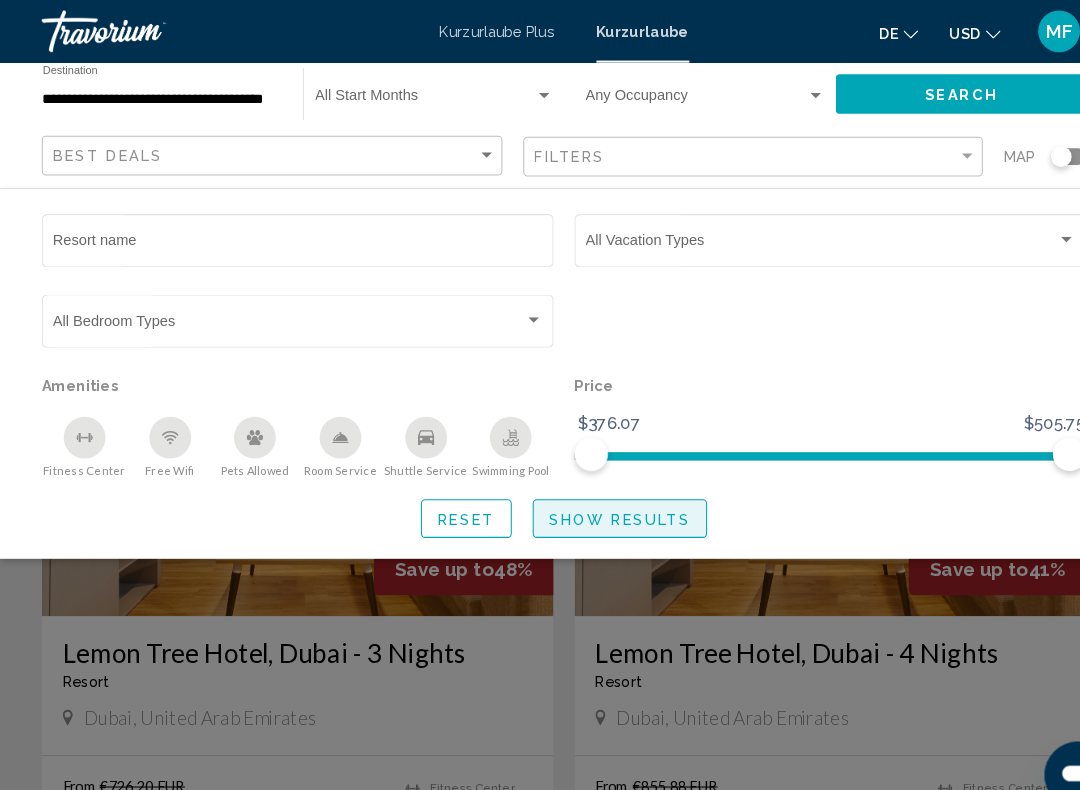 click on "Show Results" 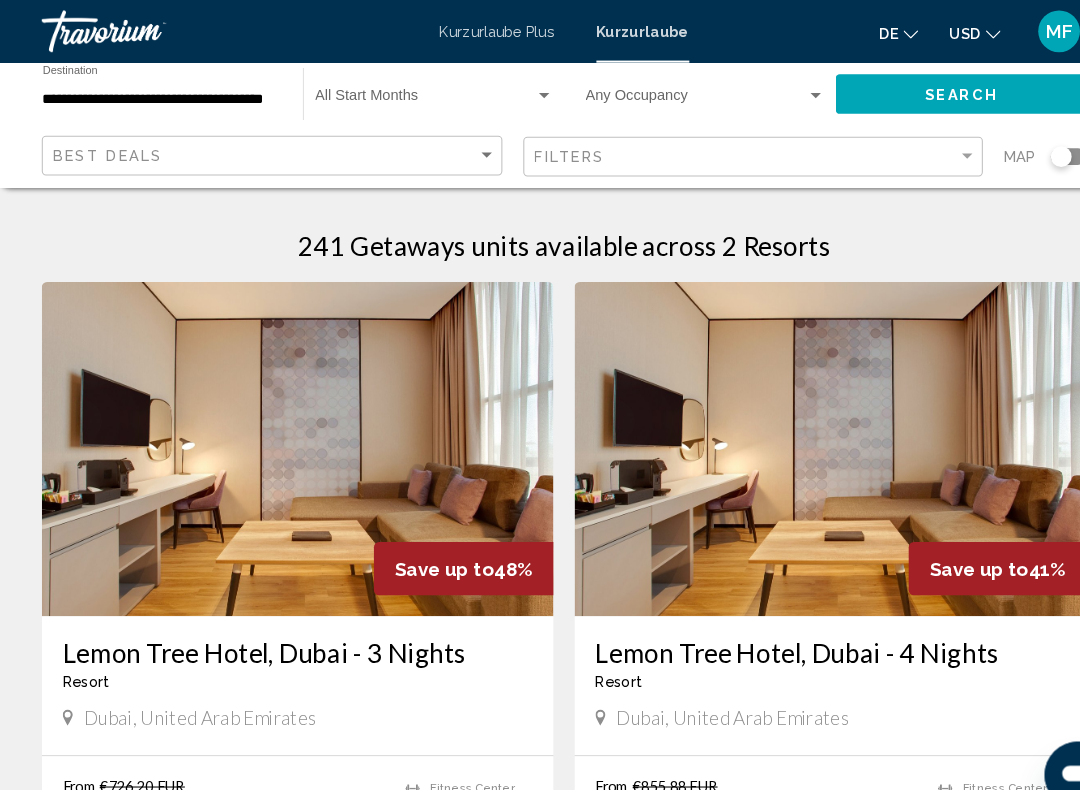 click at bounding box center [285, 430] 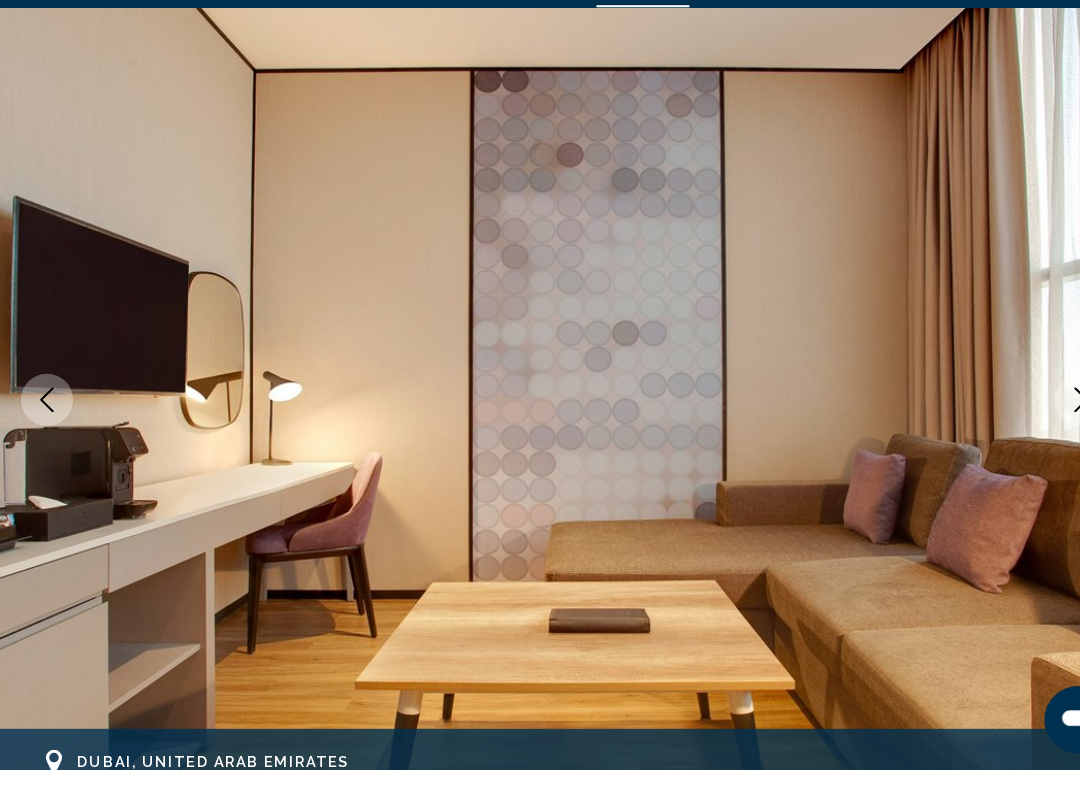 scroll, scrollTop: 104, scrollLeft: 0, axis: vertical 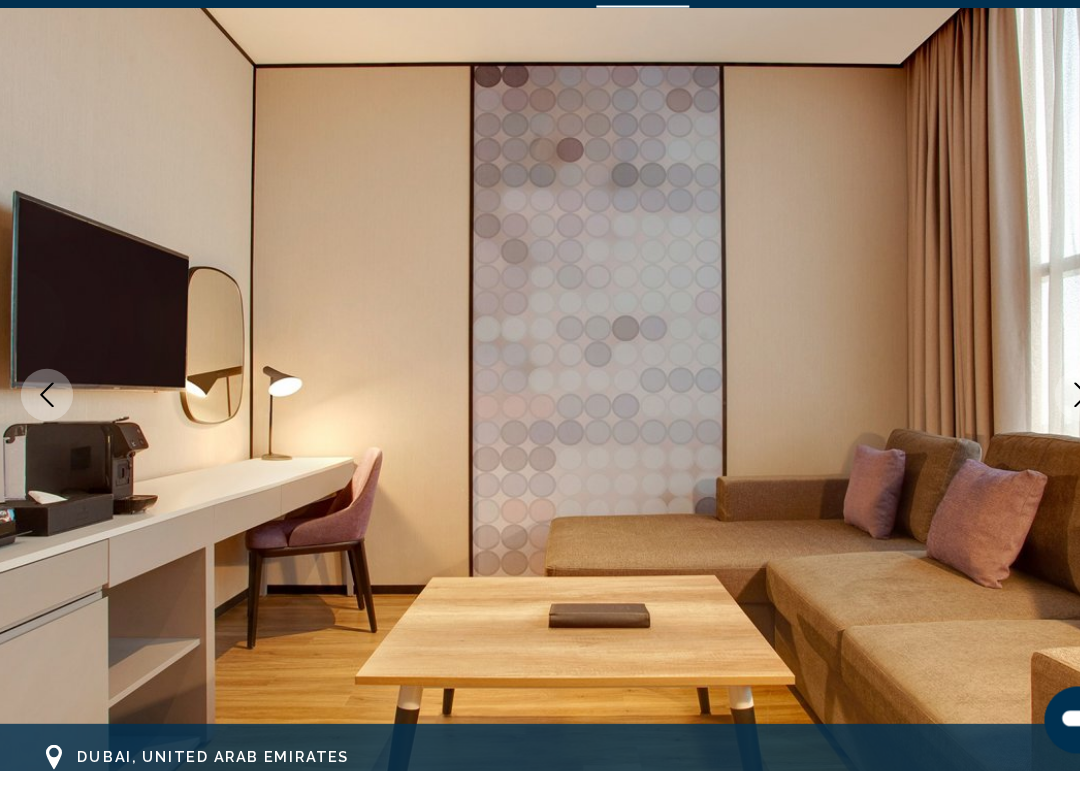 click at bounding box center (1035, 431) 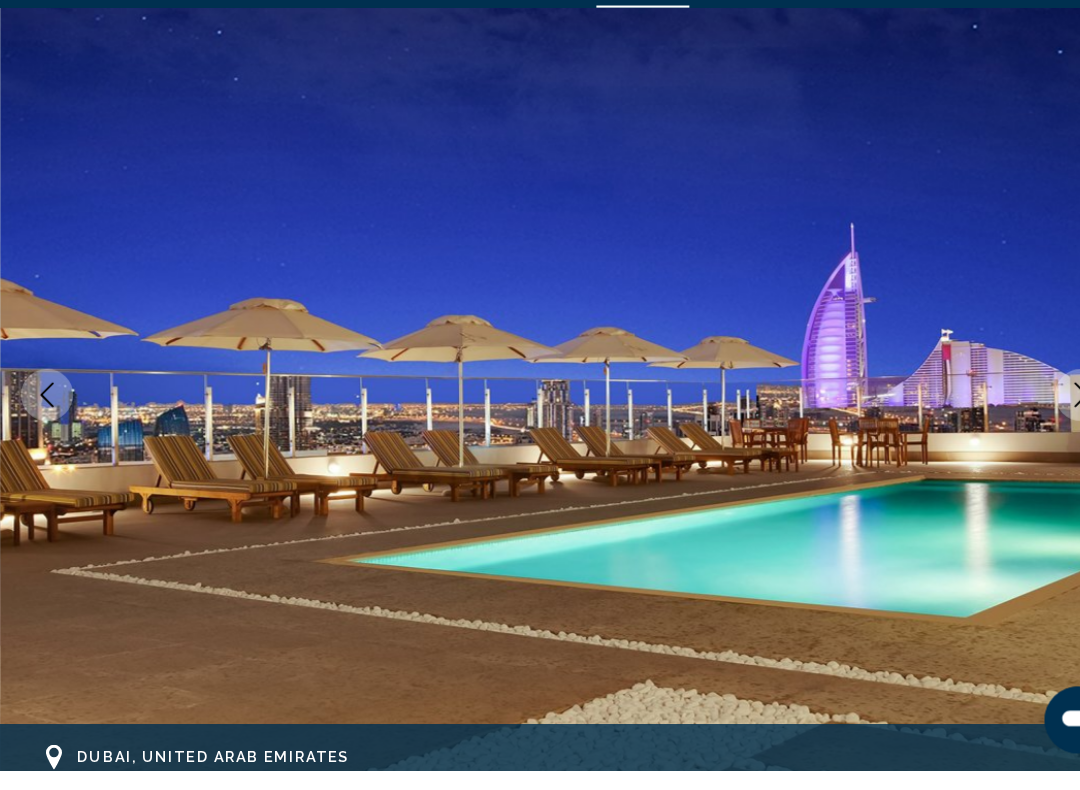 click 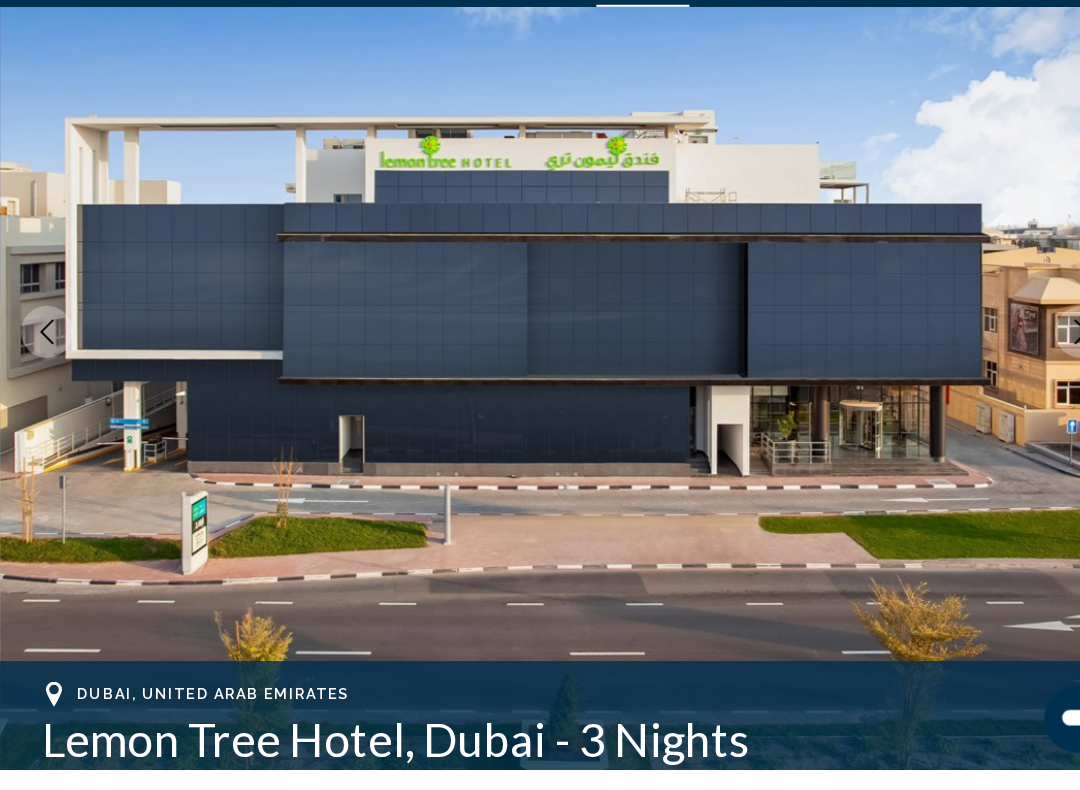 scroll, scrollTop: 165, scrollLeft: 0, axis: vertical 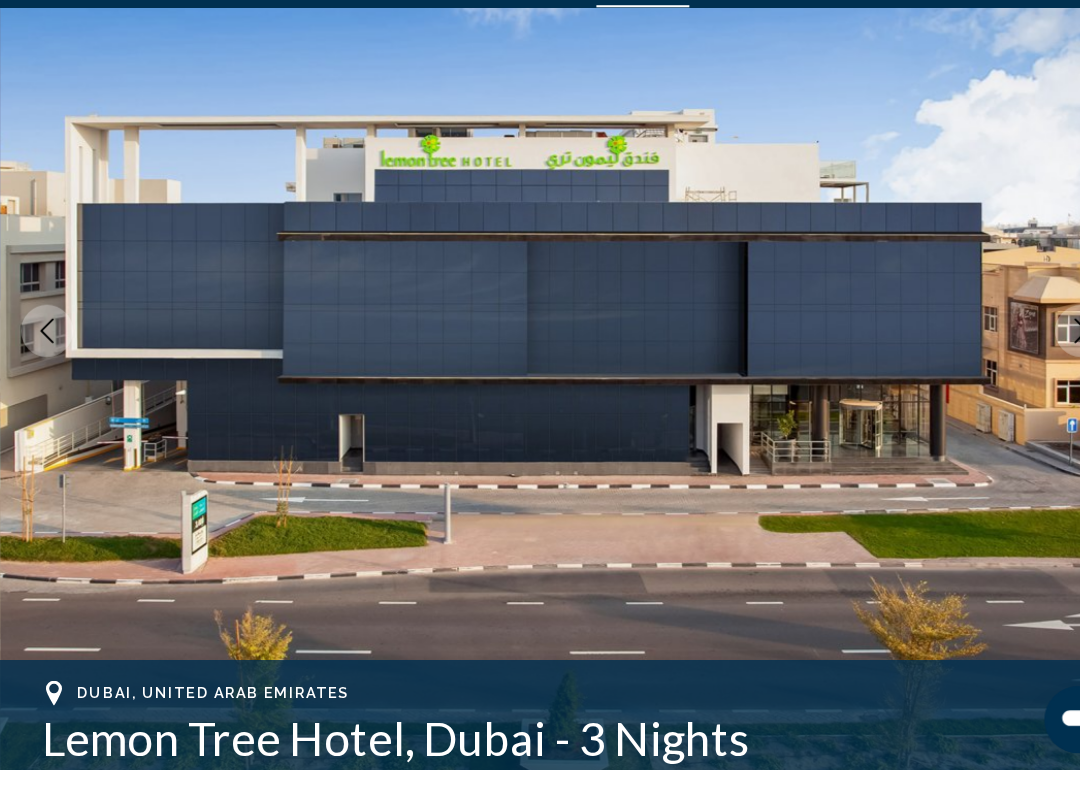 click 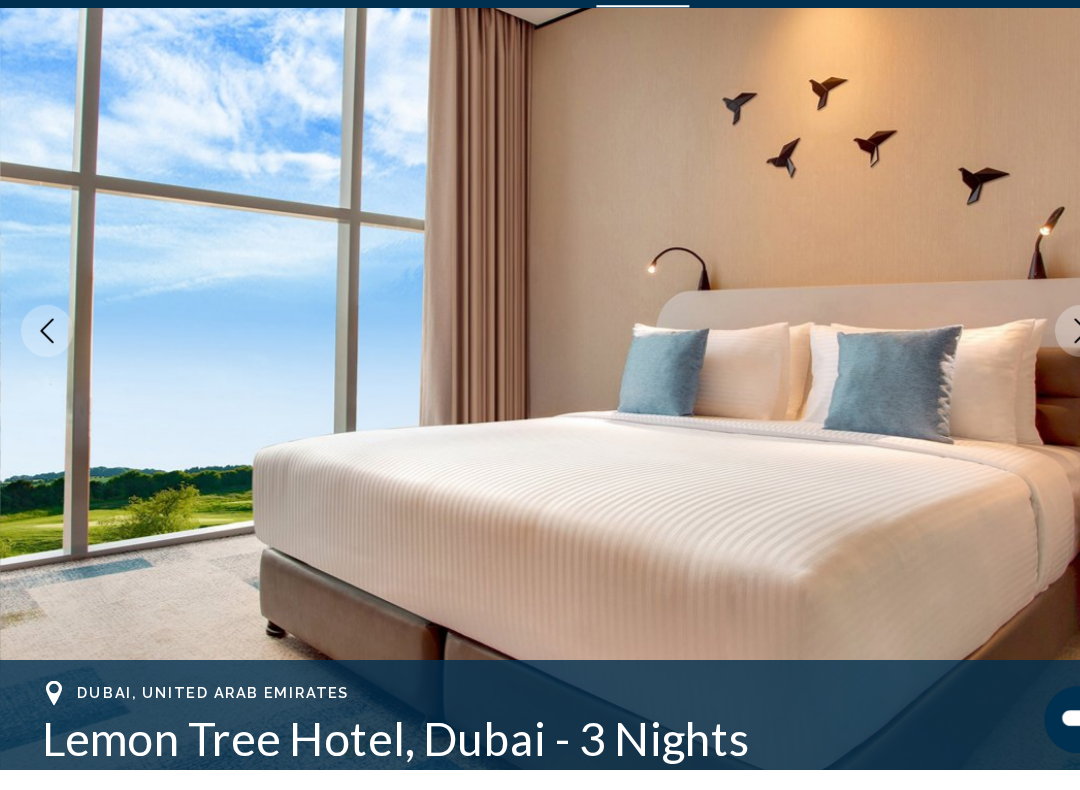 click 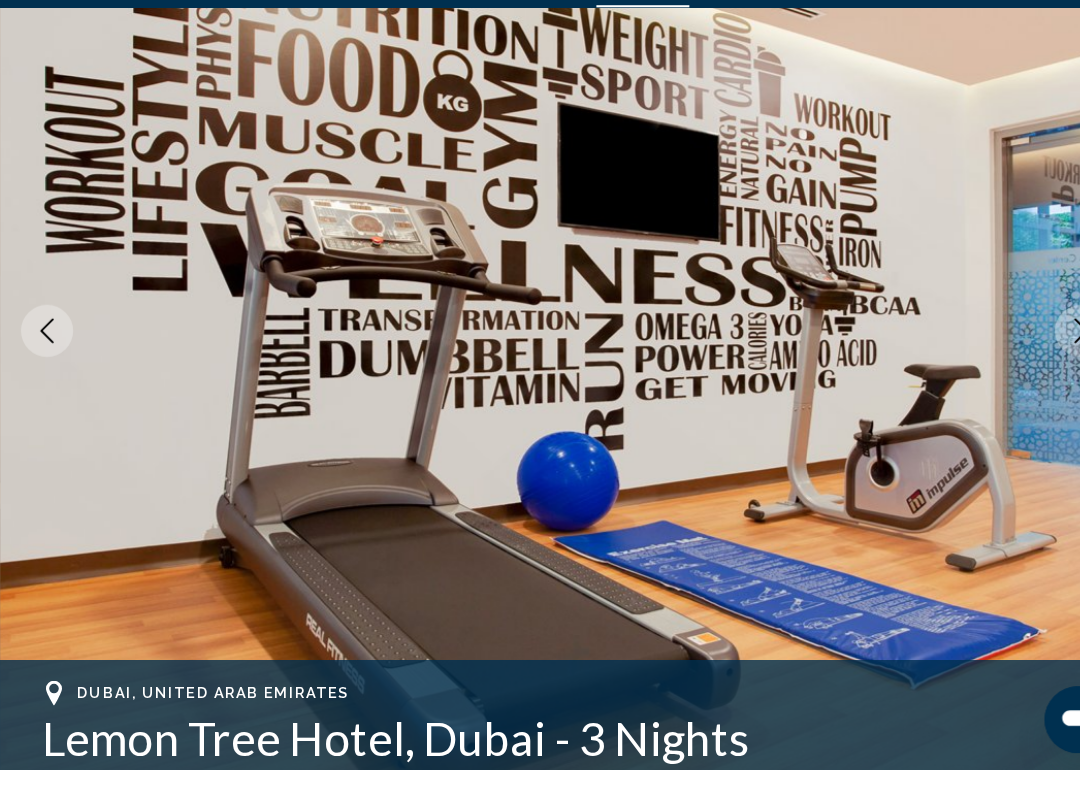 click 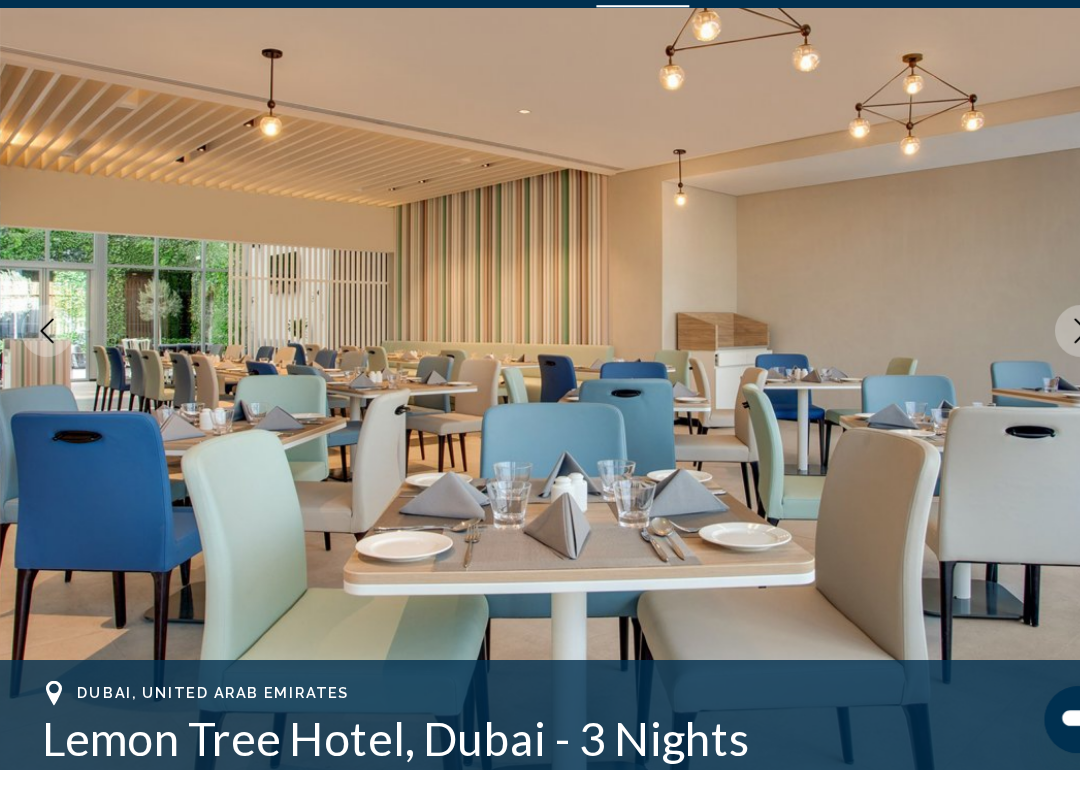 click 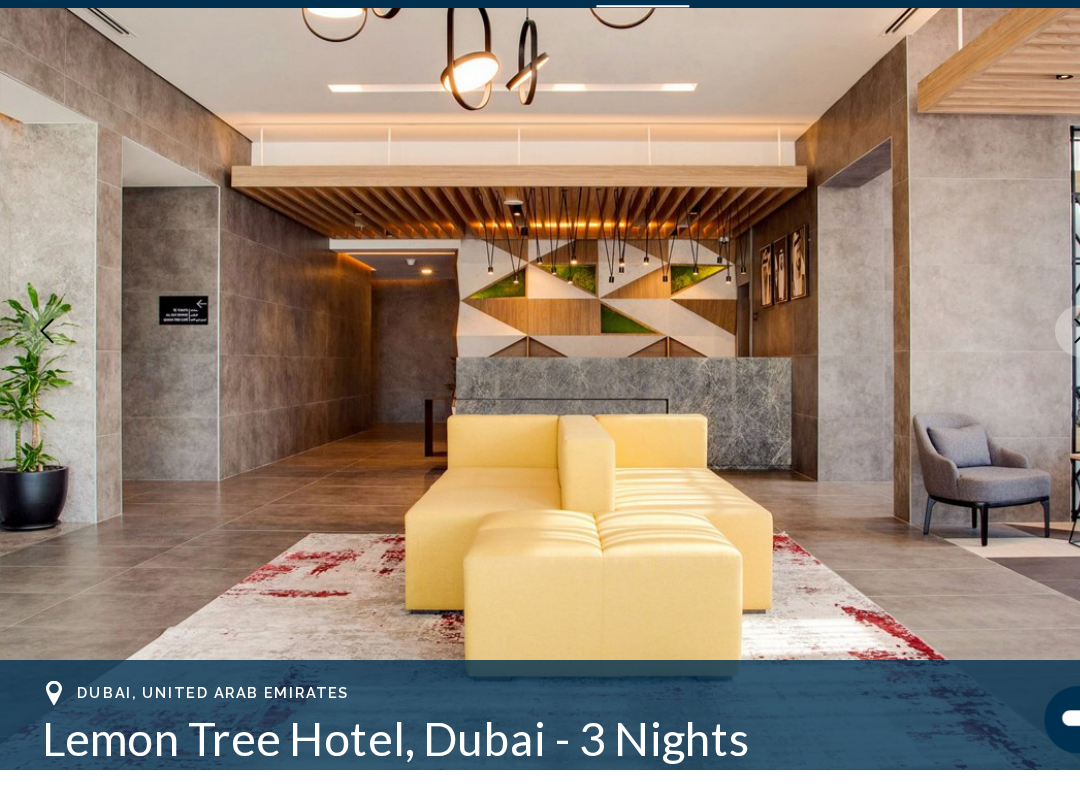 click 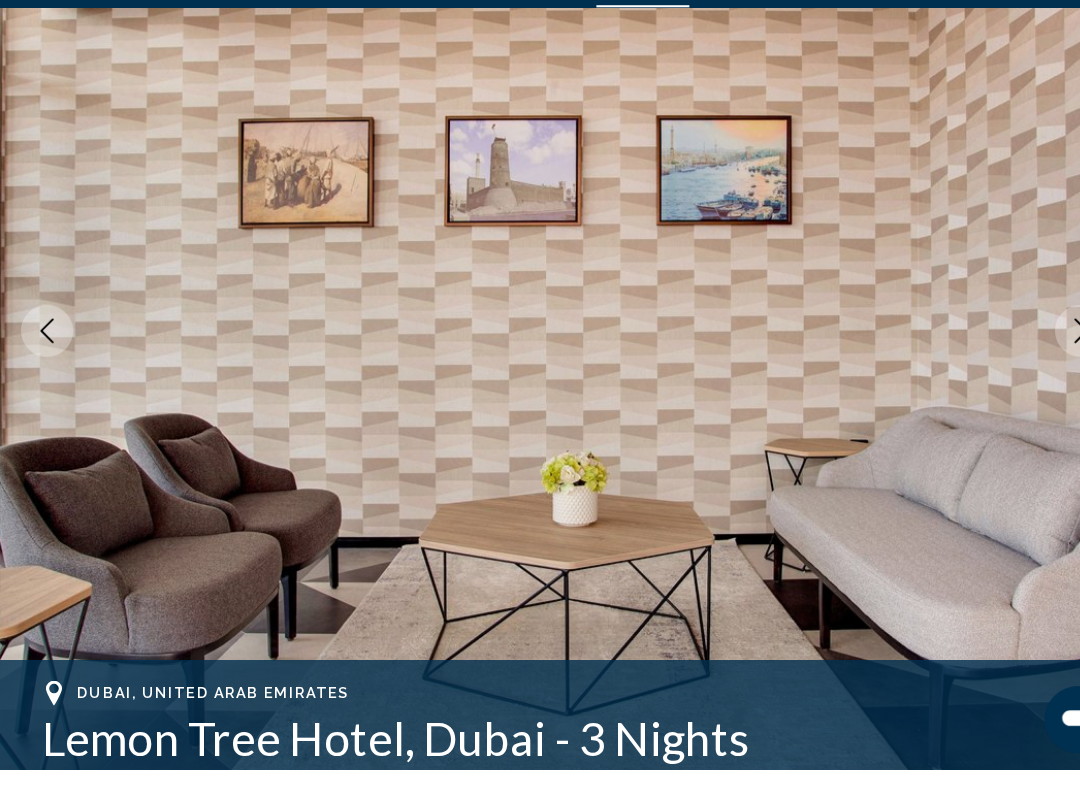 click 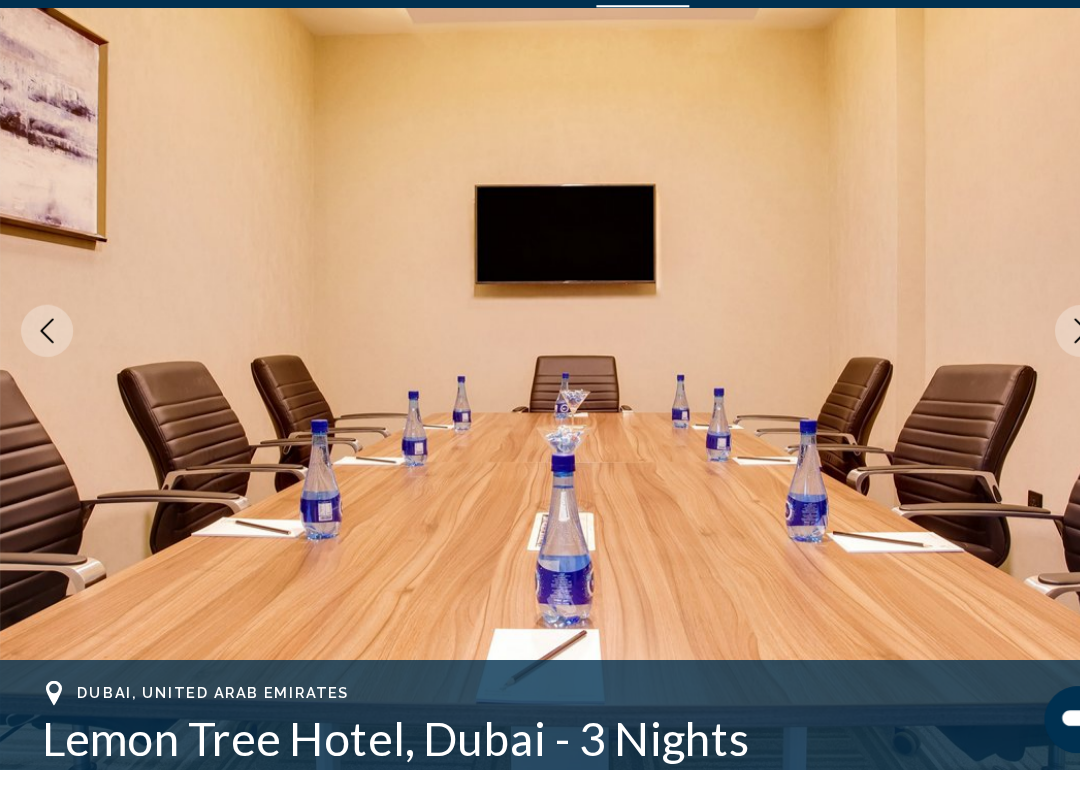 click 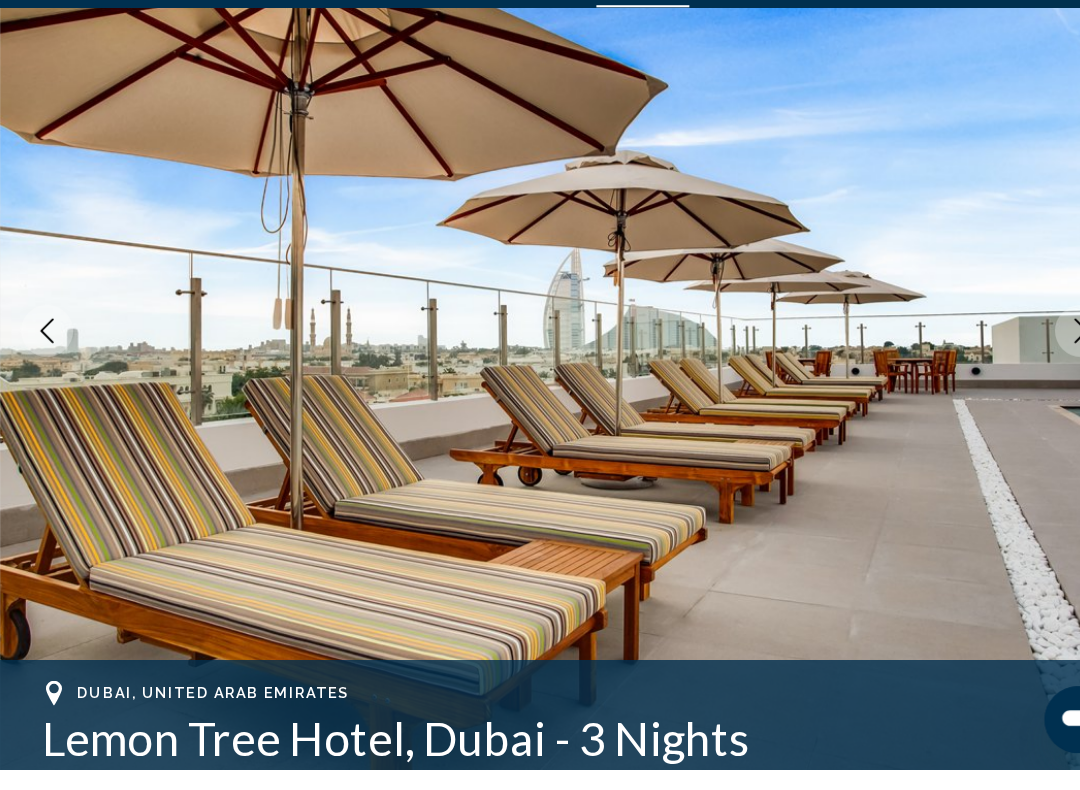 click 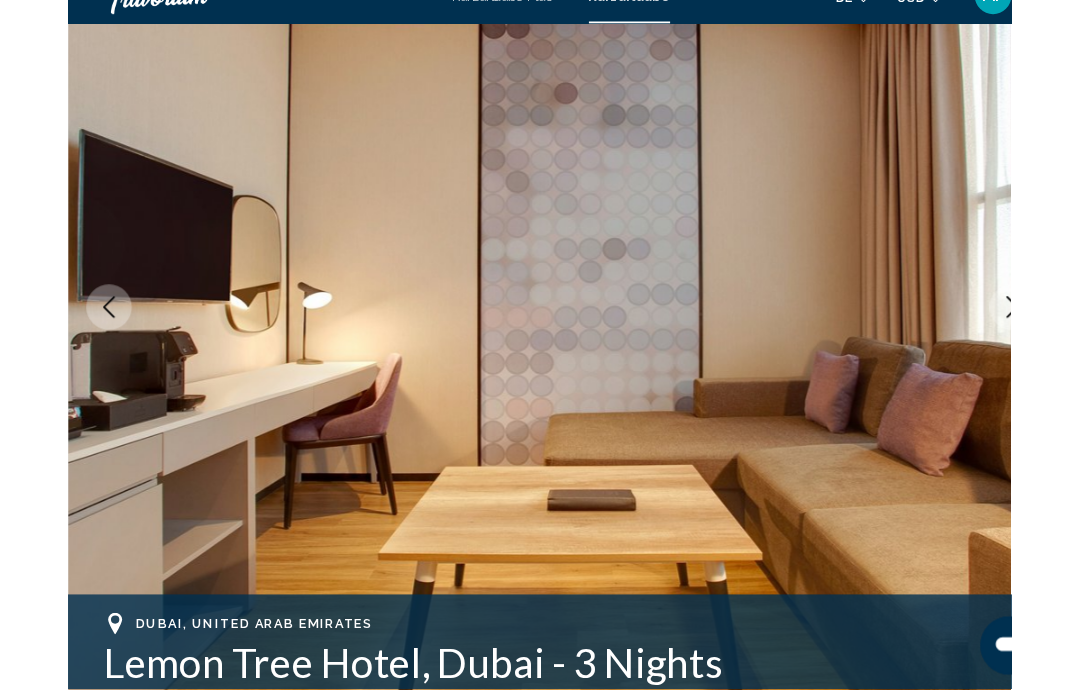 scroll, scrollTop: 0, scrollLeft: 0, axis: both 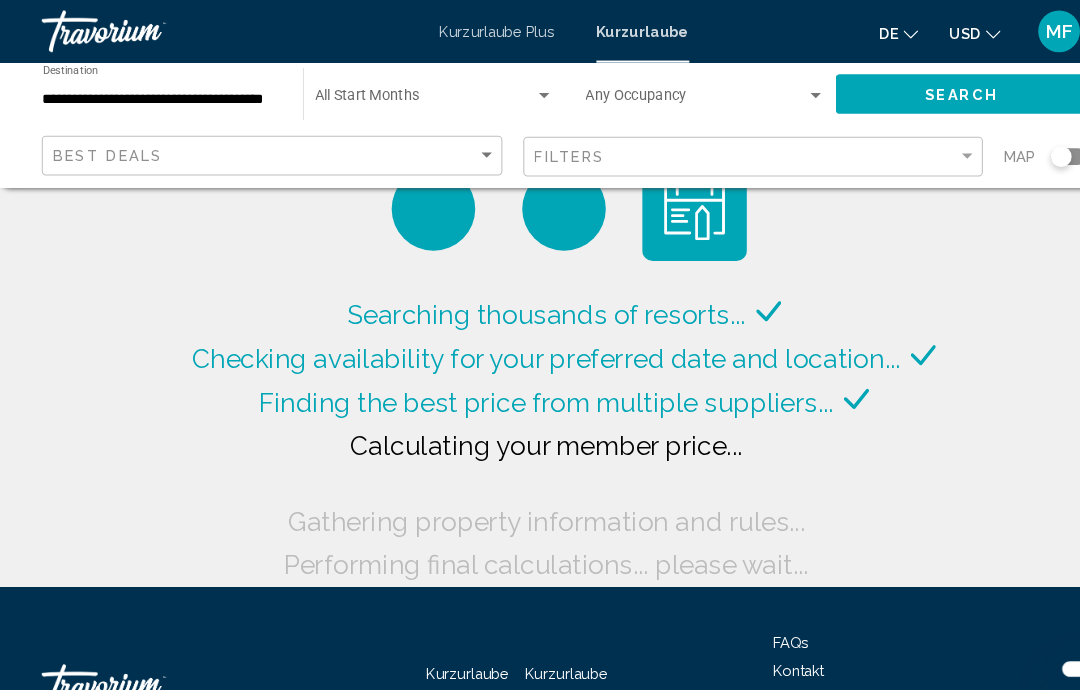 click on "**********" at bounding box center (155, 96) 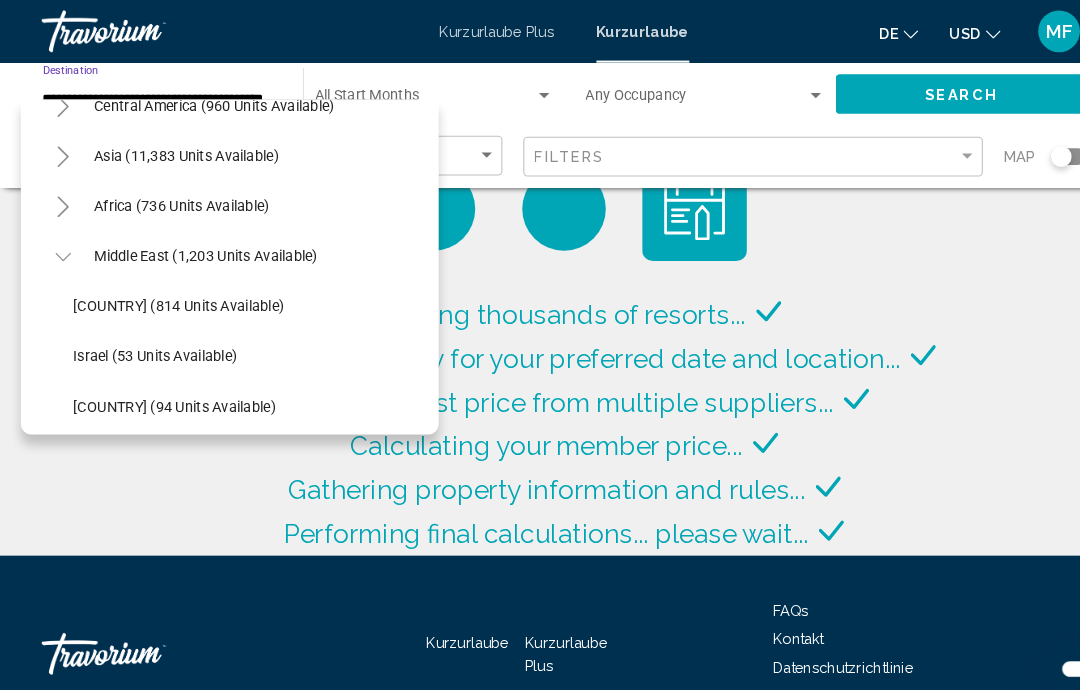 scroll, scrollTop: 463, scrollLeft: -1, axis: both 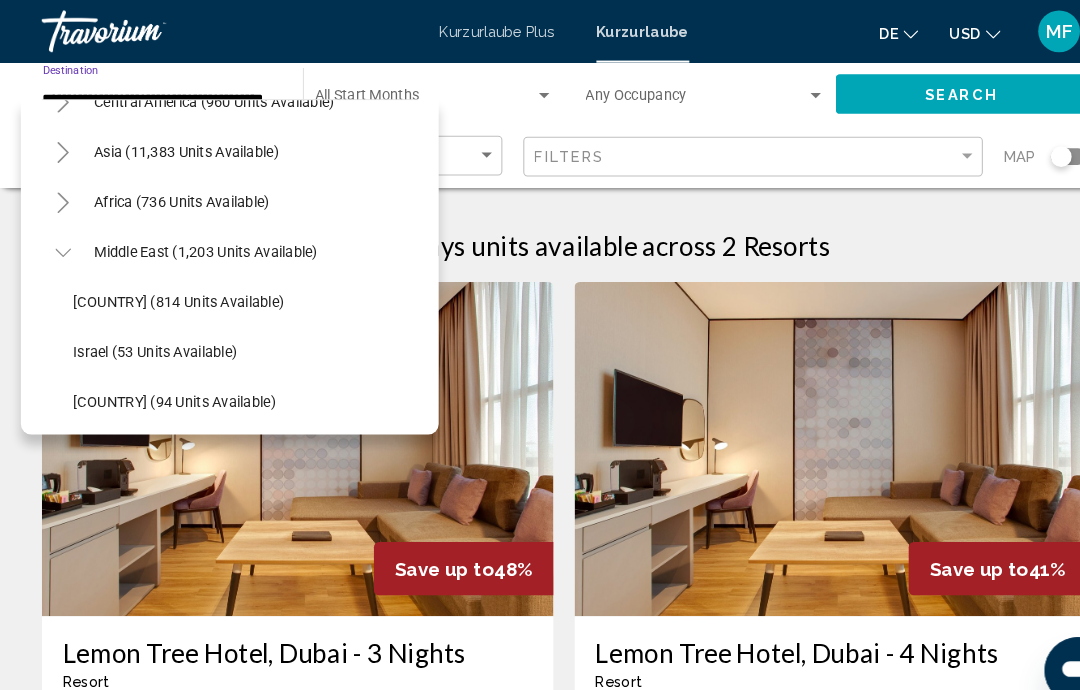 click 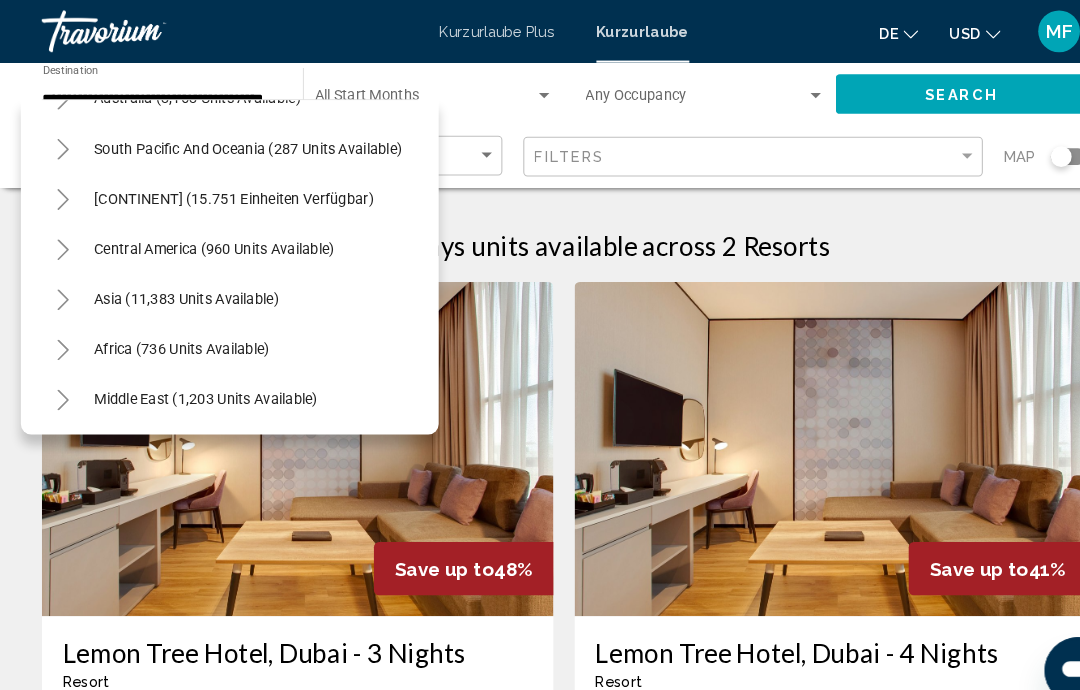 scroll, scrollTop: 324, scrollLeft: 0, axis: vertical 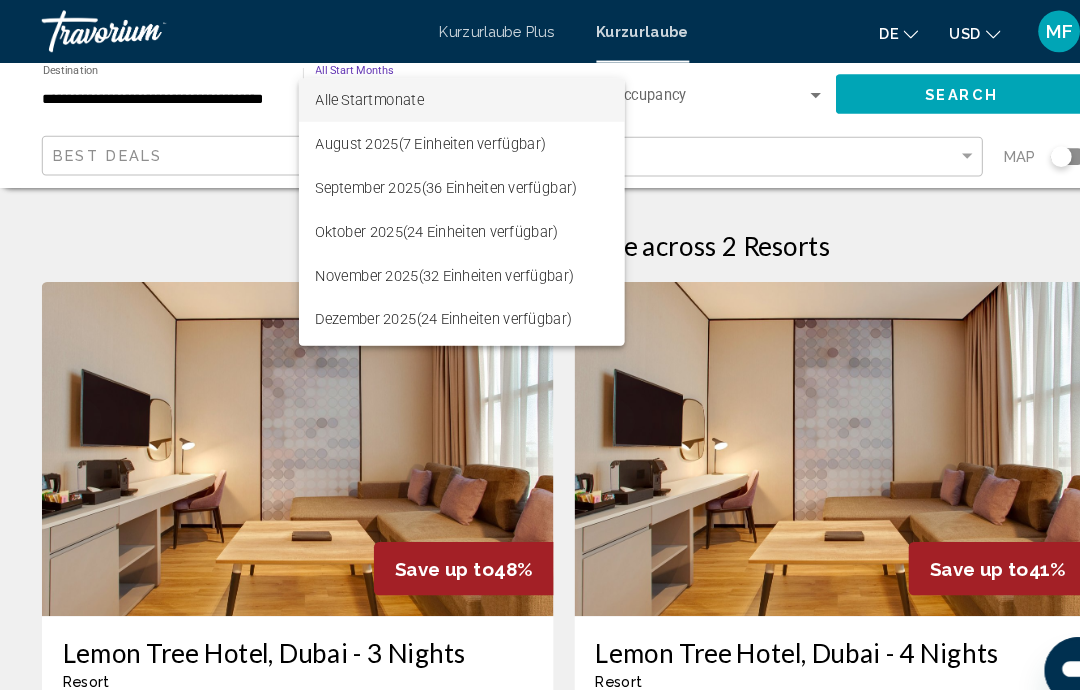 click at bounding box center [540, 345] 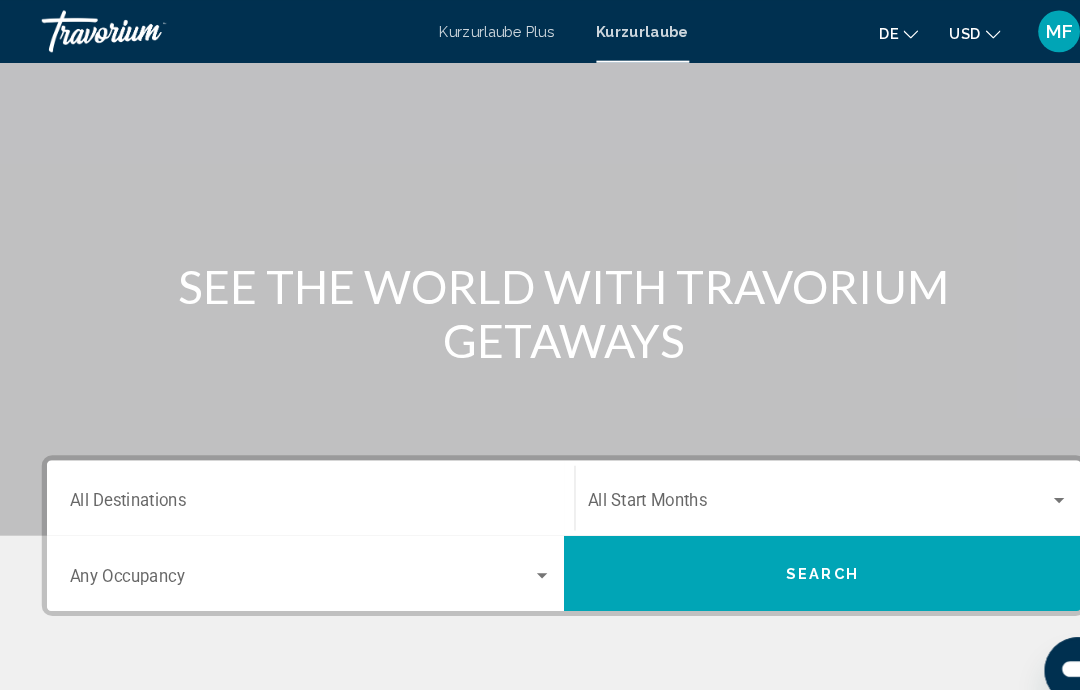 scroll, scrollTop: 0, scrollLeft: 0, axis: both 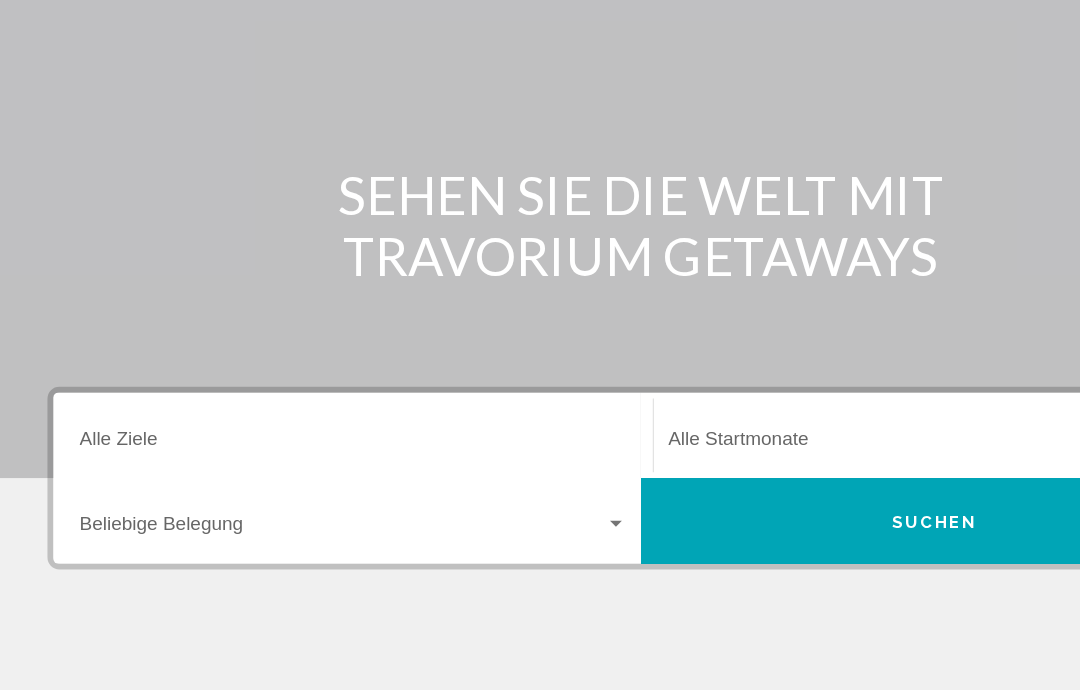 click on "Ziel Alle Ziele" at bounding box center [297, 482] 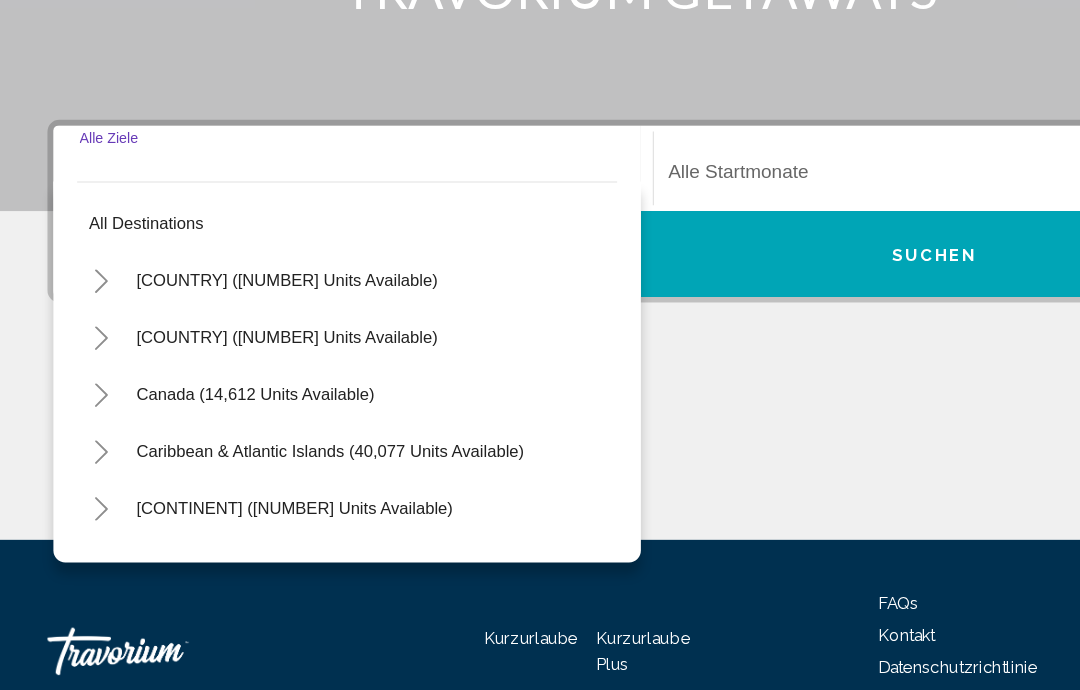 scroll, scrollTop: 350, scrollLeft: 0, axis: vertical 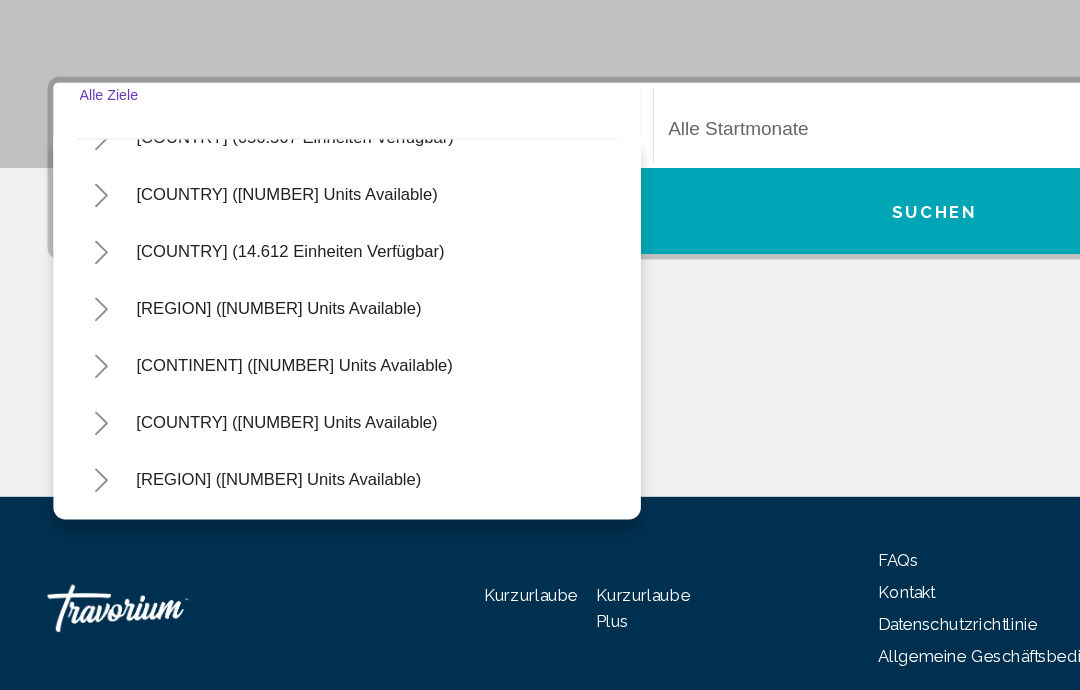 click on "[CONTINENT] (35.713 Einheiten verfügbar)" at bounding box center [242, 464] 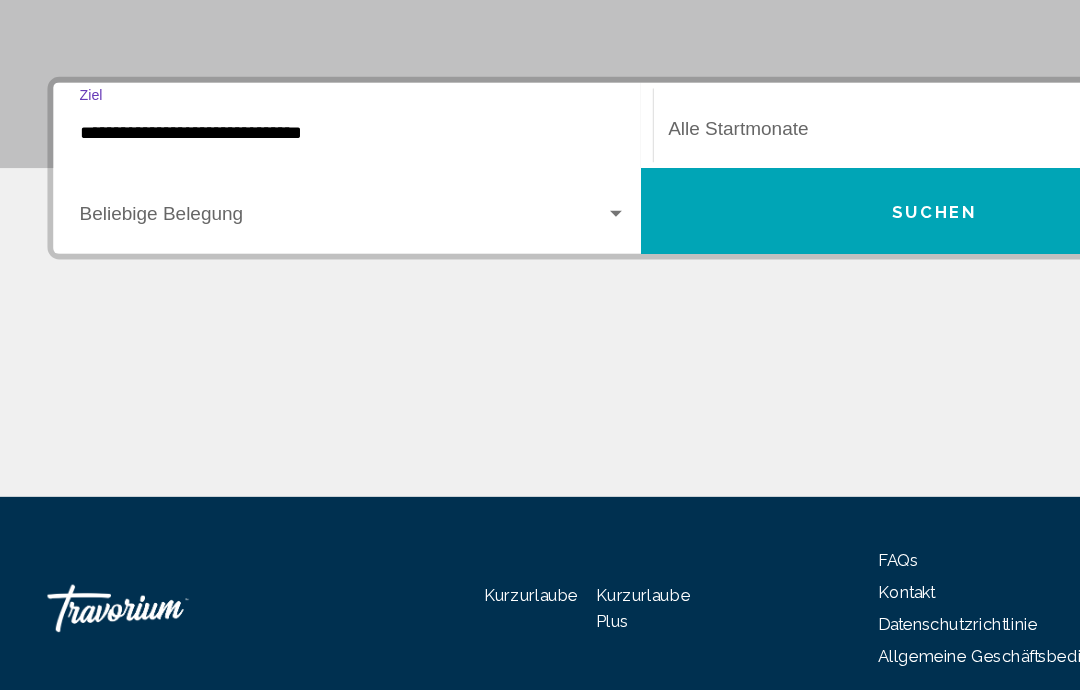 click on "Suchen" at bounding box center [787, 286] 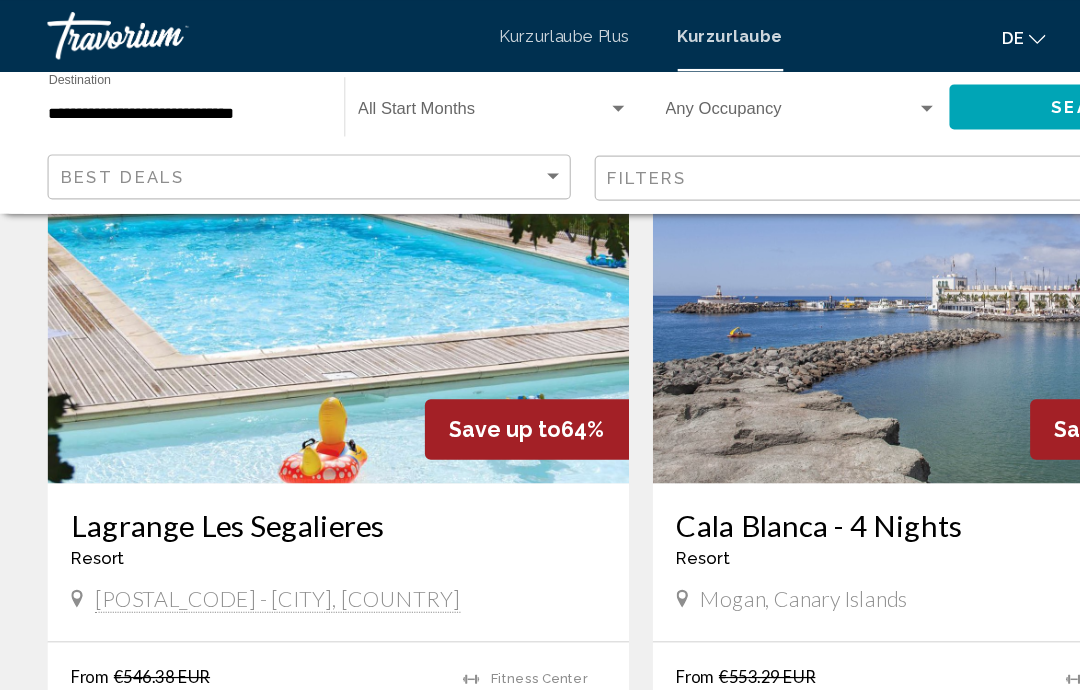scroll, scrollTop: 3678, scrollLeft: 0, axis: vertical 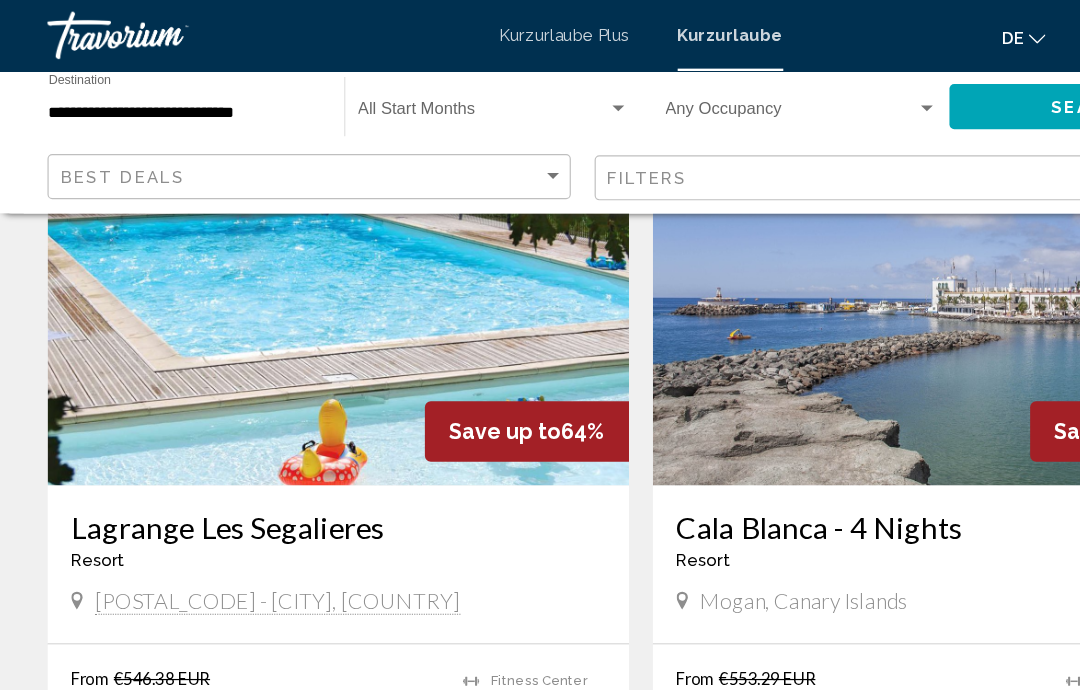 click at bounding box center [795, 249] 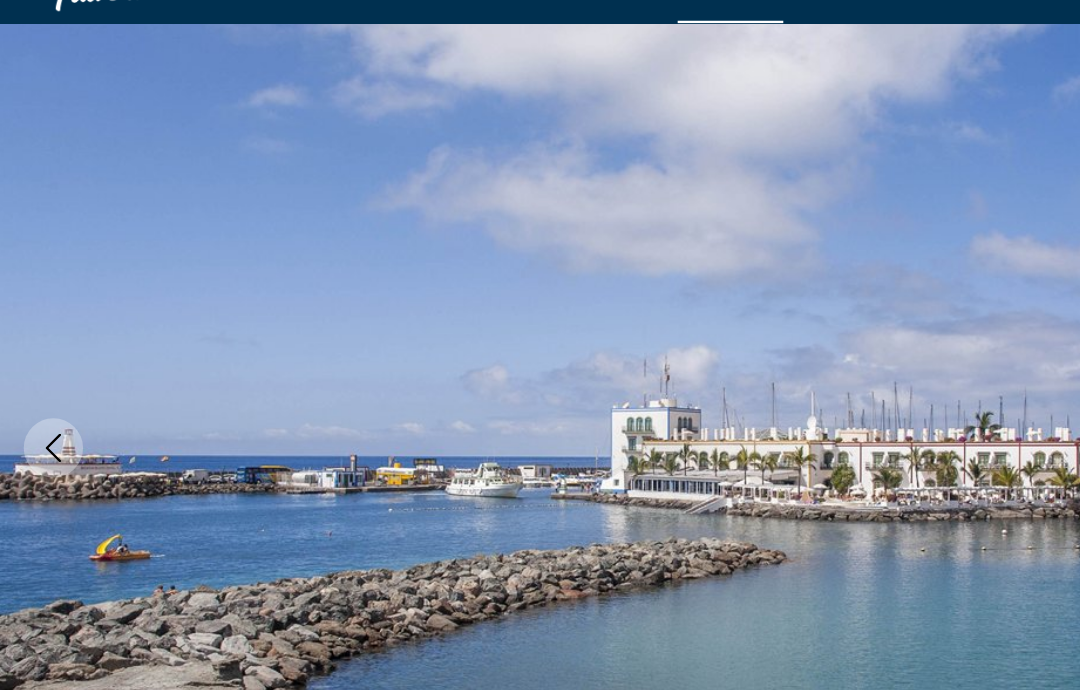scroll, scrollTop: 155, scrollLeft: 0, axis: vertical 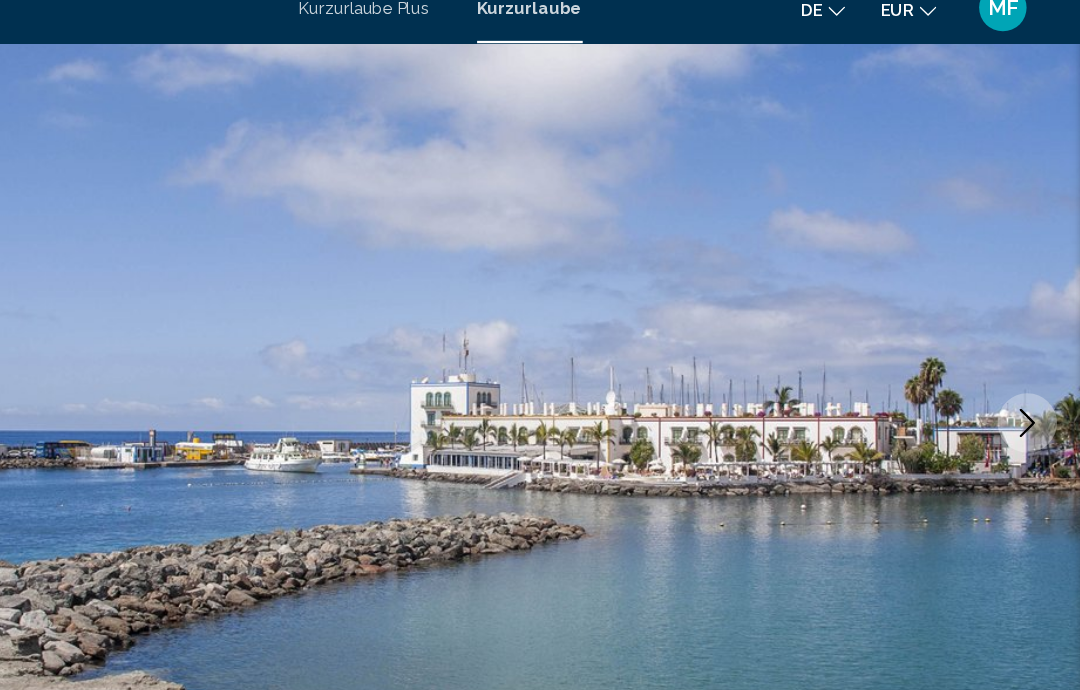 click at bounding box center (1035, 380) 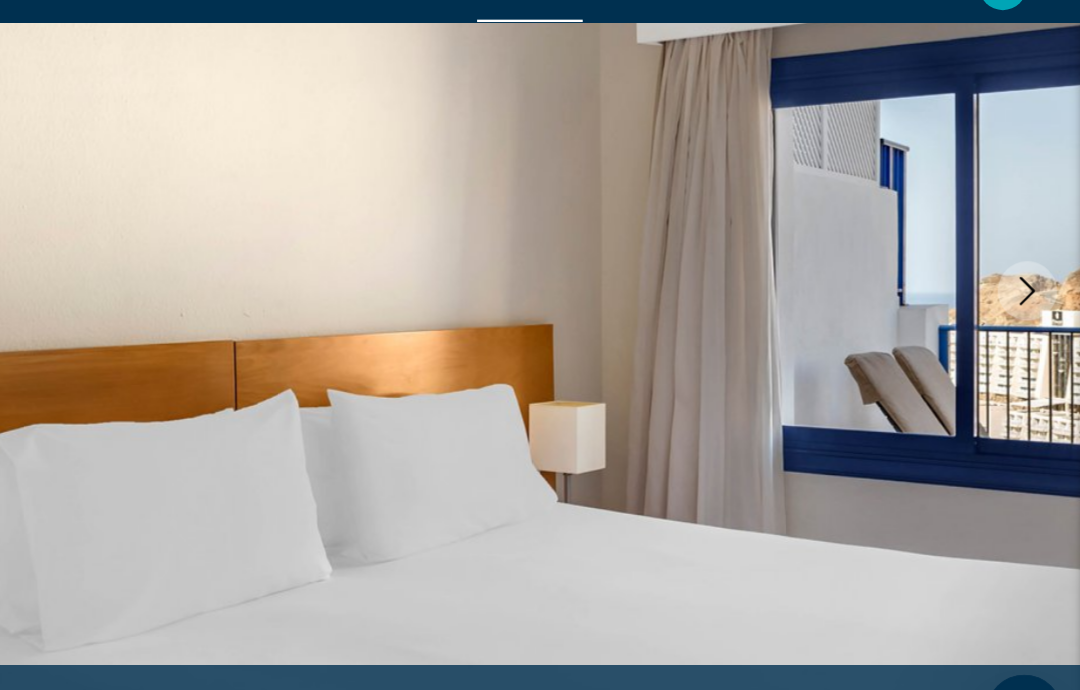 scroll, scrollTop: 254, scrollLeft: 0, axis: vertical 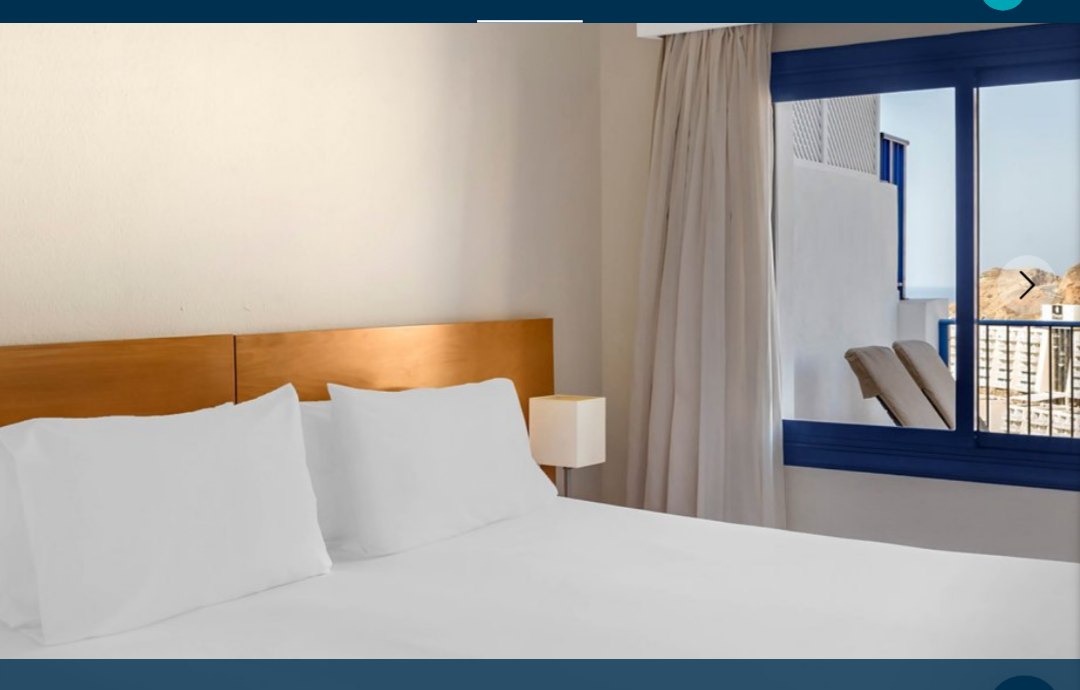 click 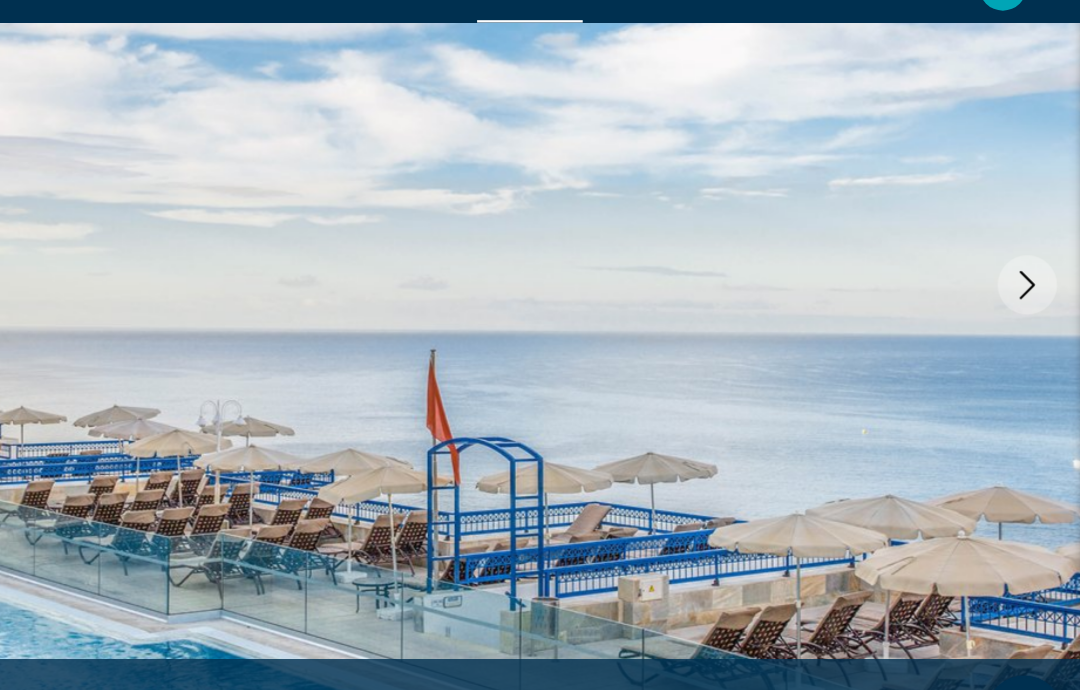 click 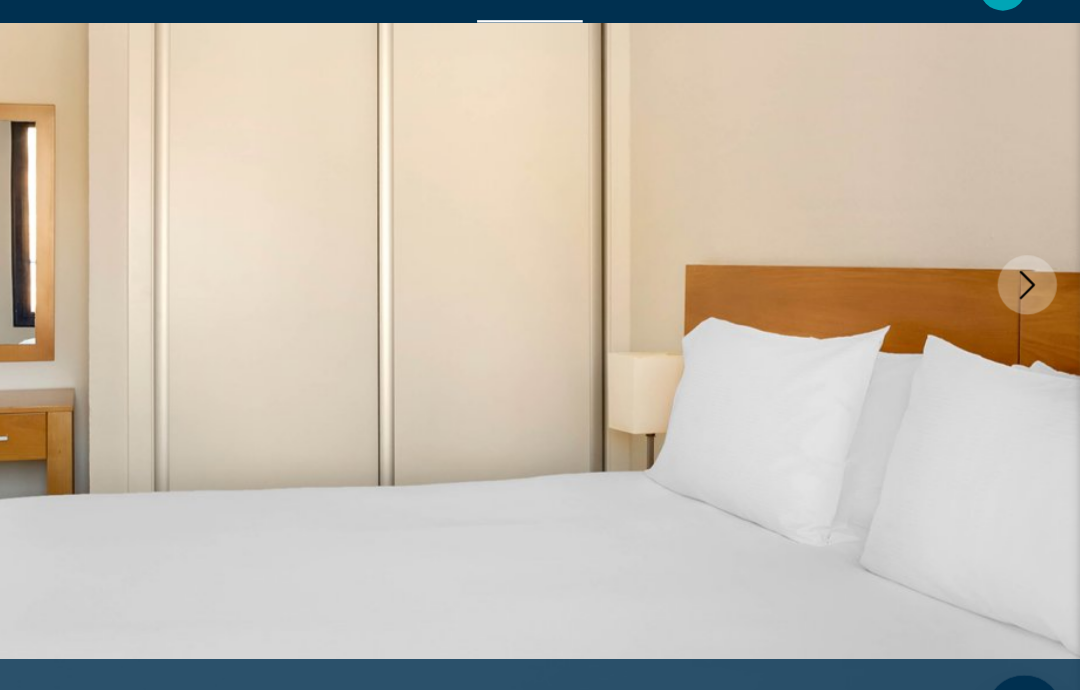 click 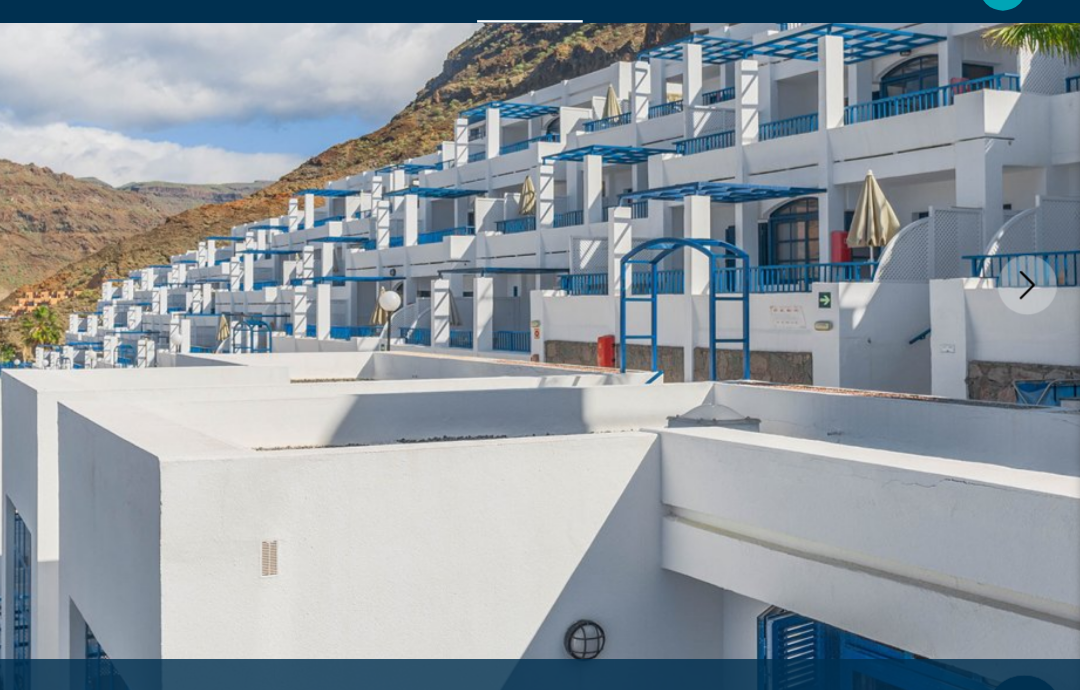 click 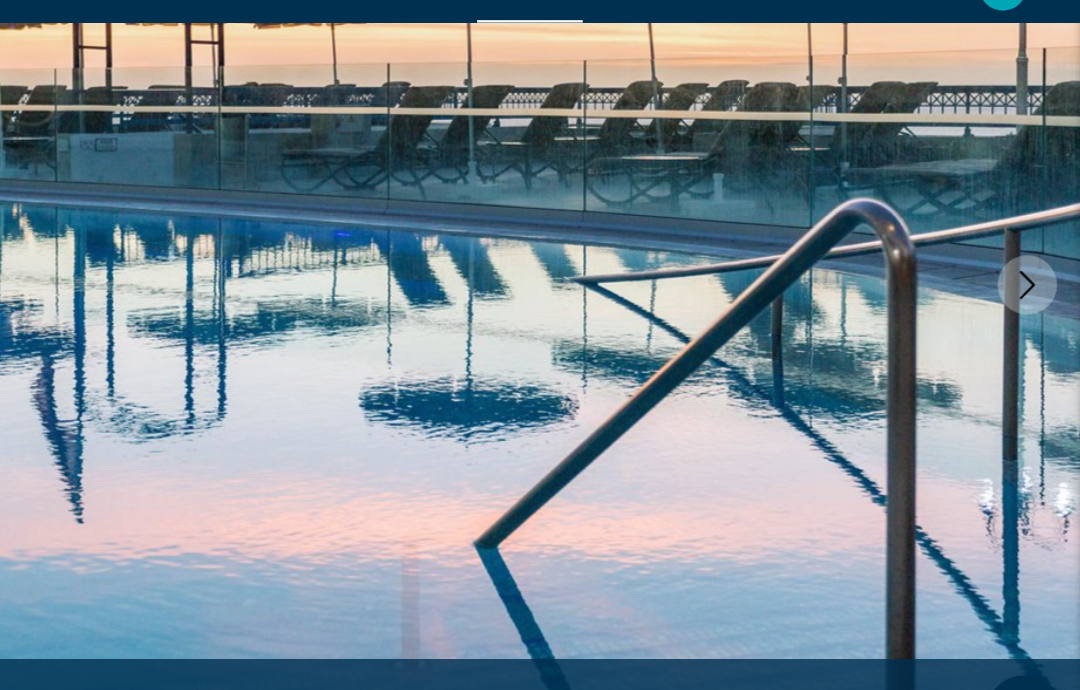 click 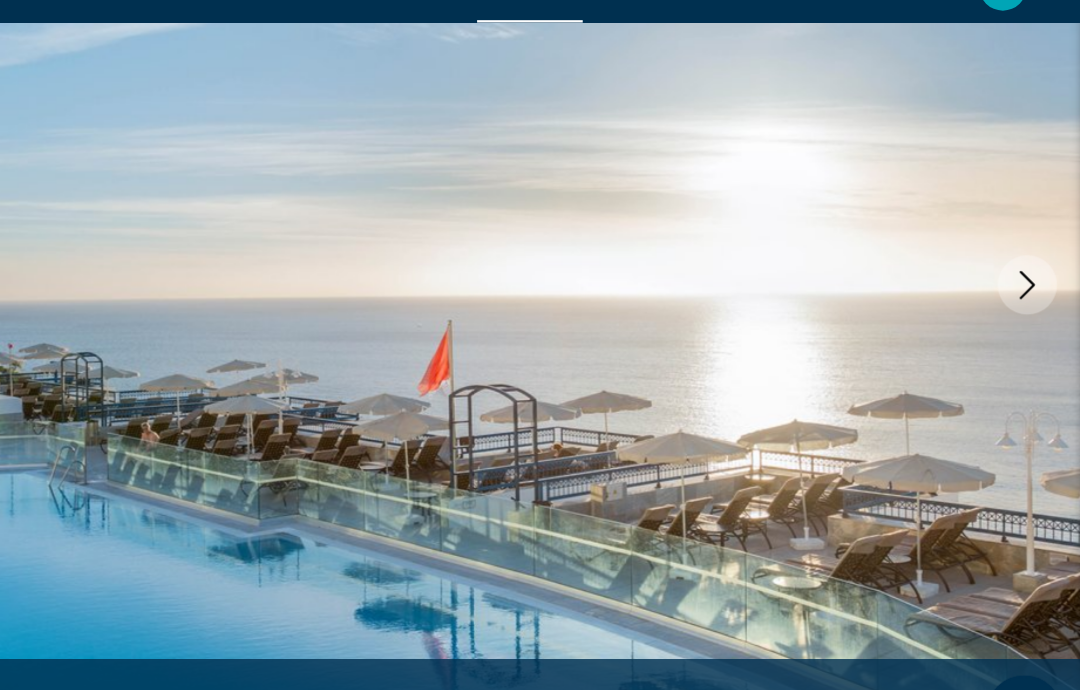 click 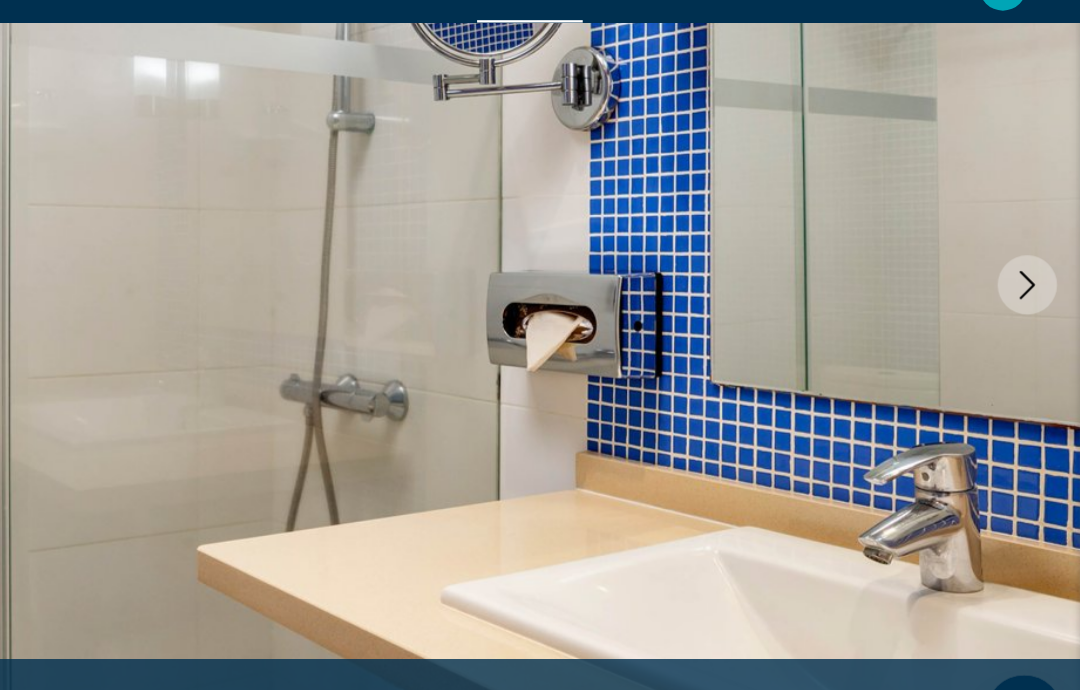 click 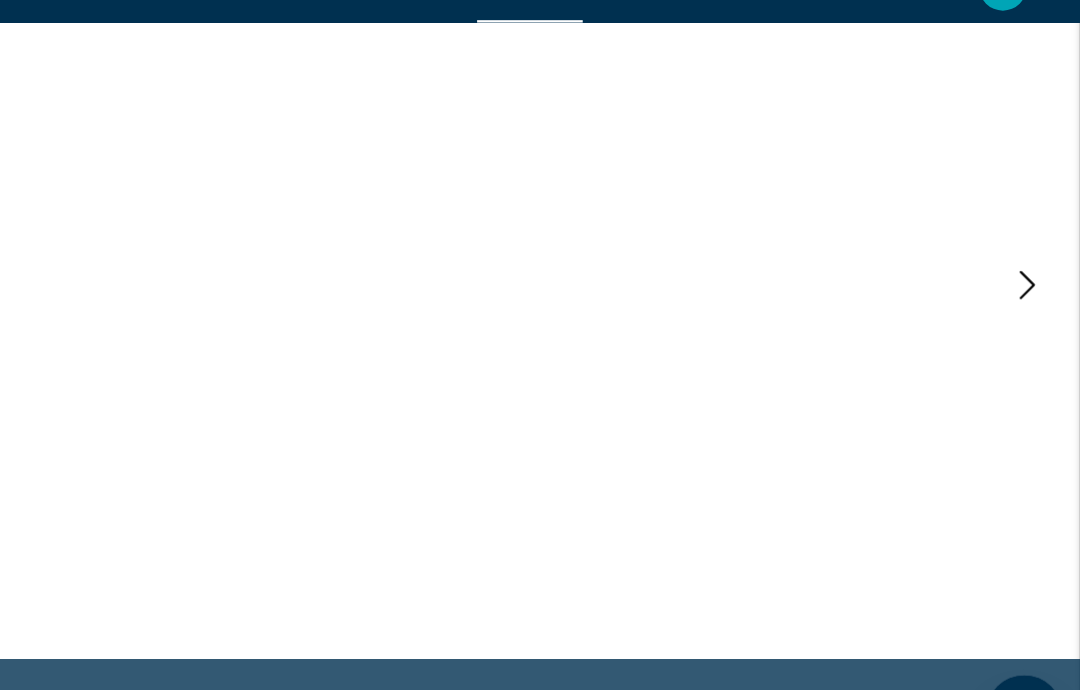 click at bounding box center (1035, 281) 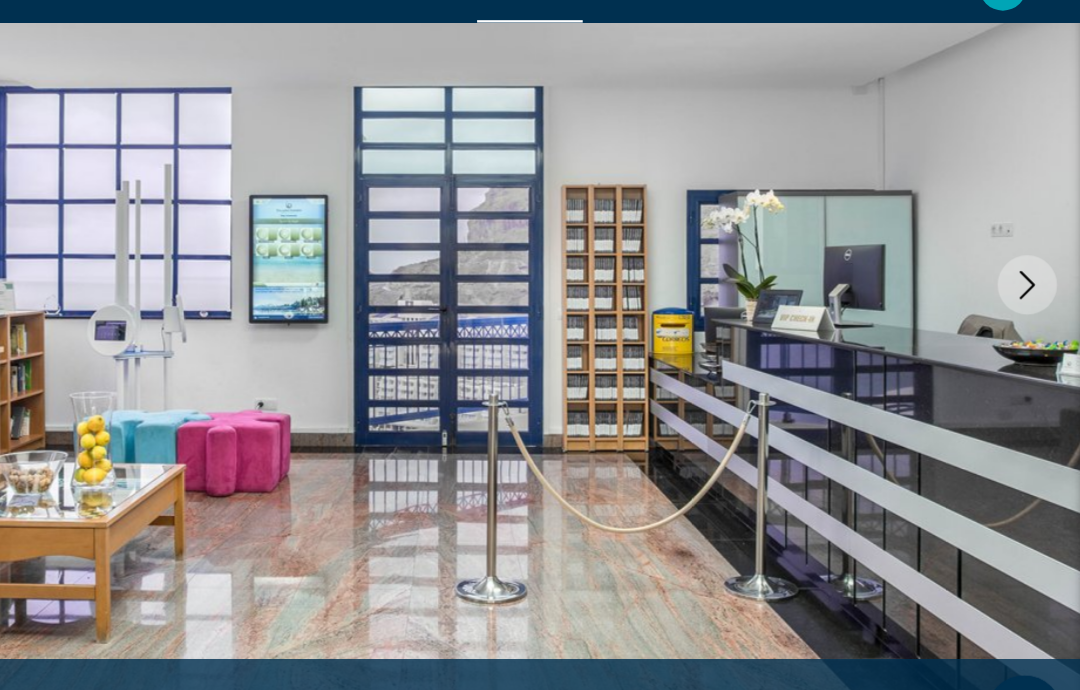 click 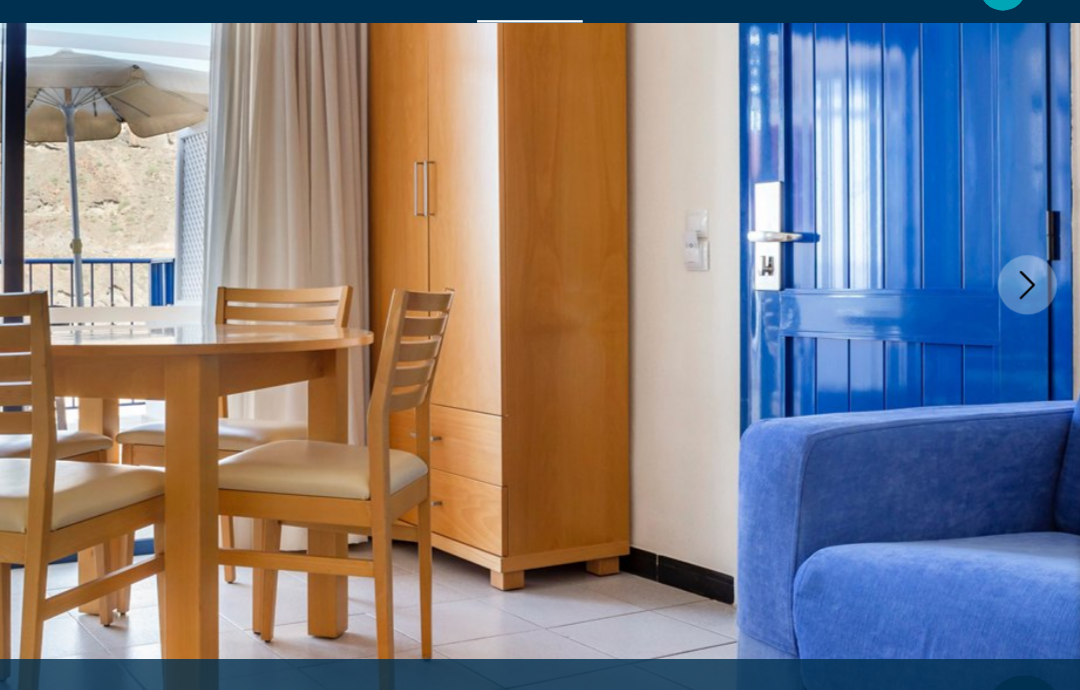 click 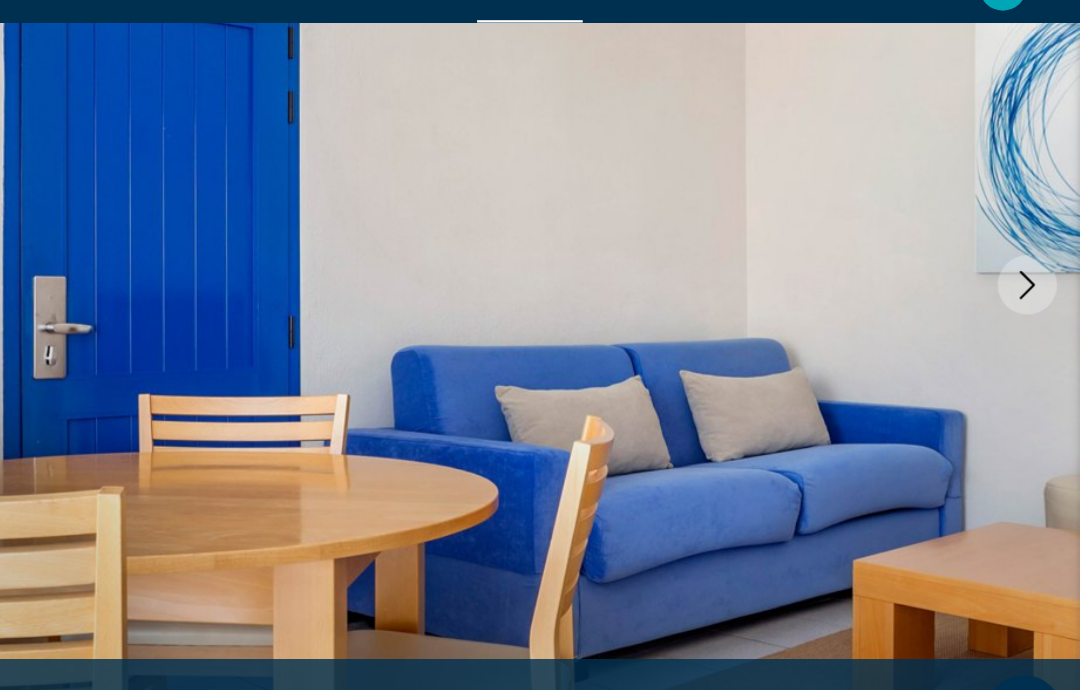 click 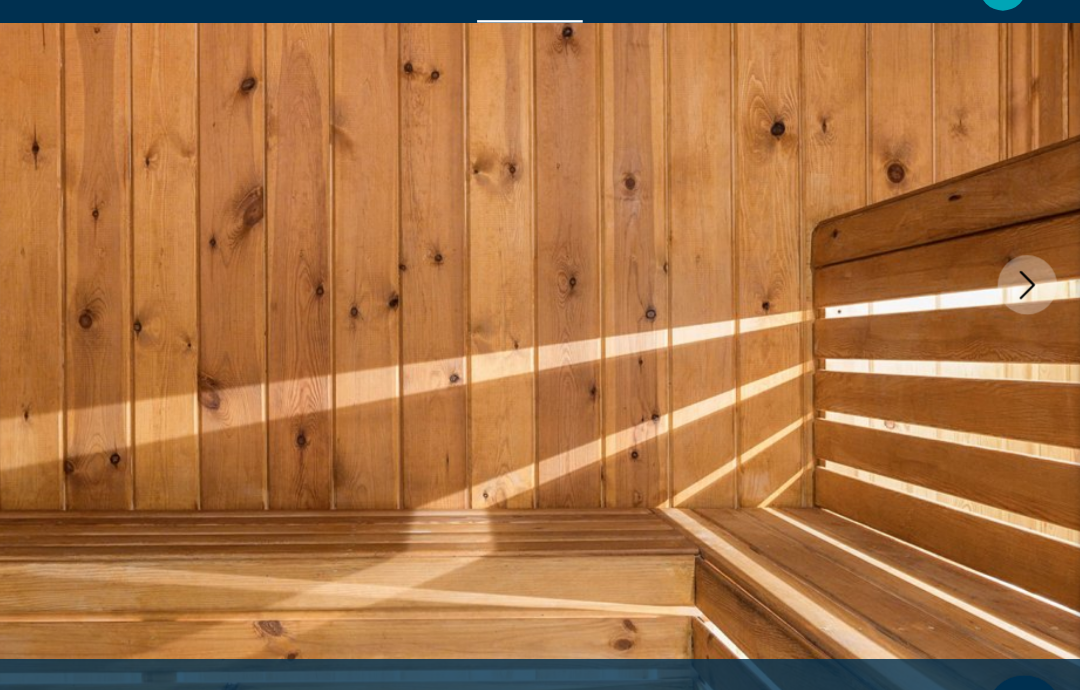 click 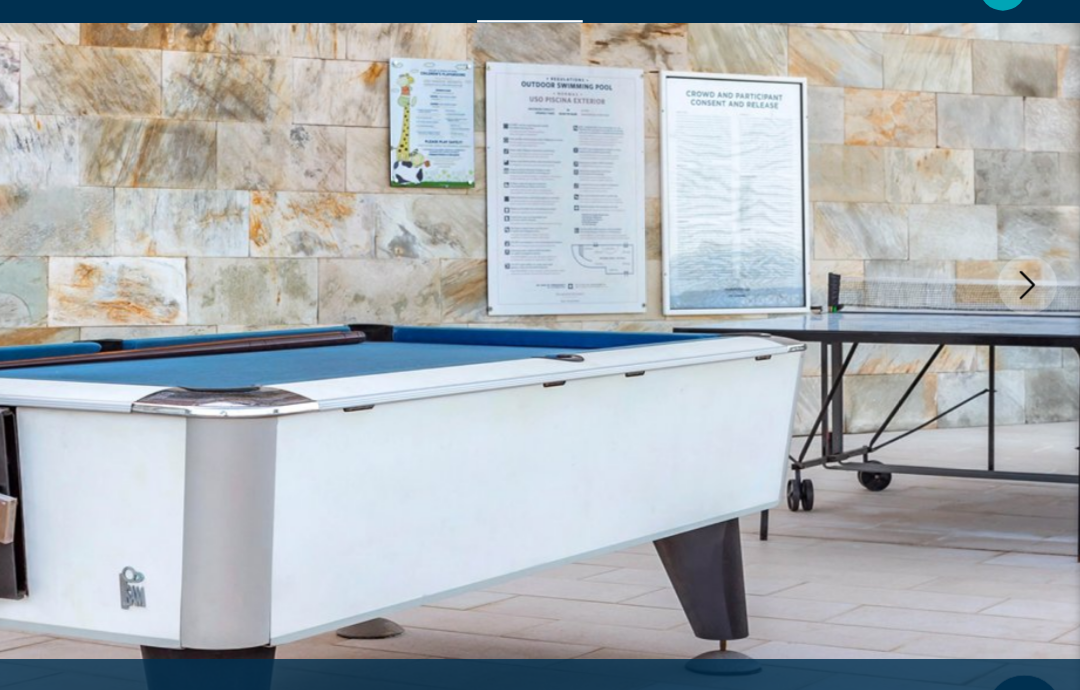 click 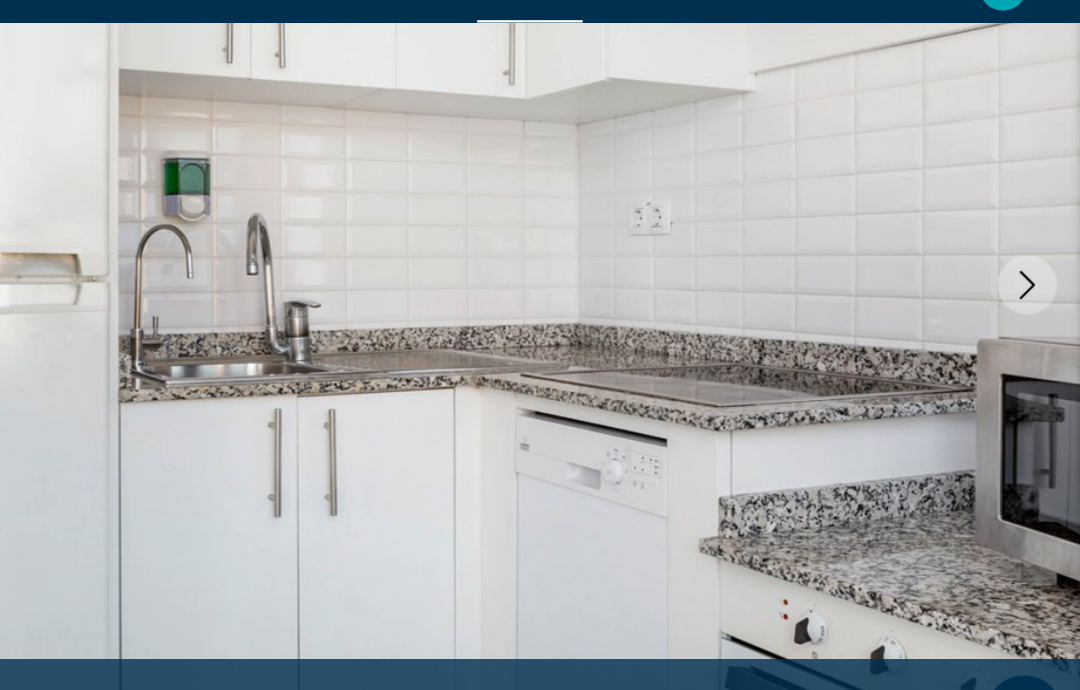 click 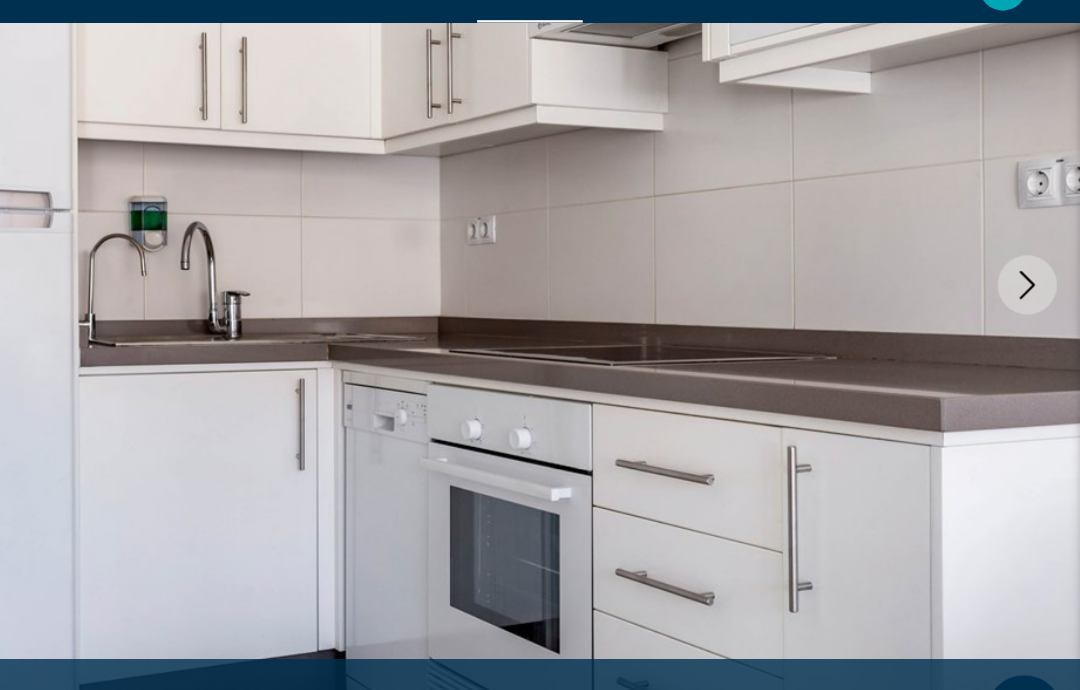 click 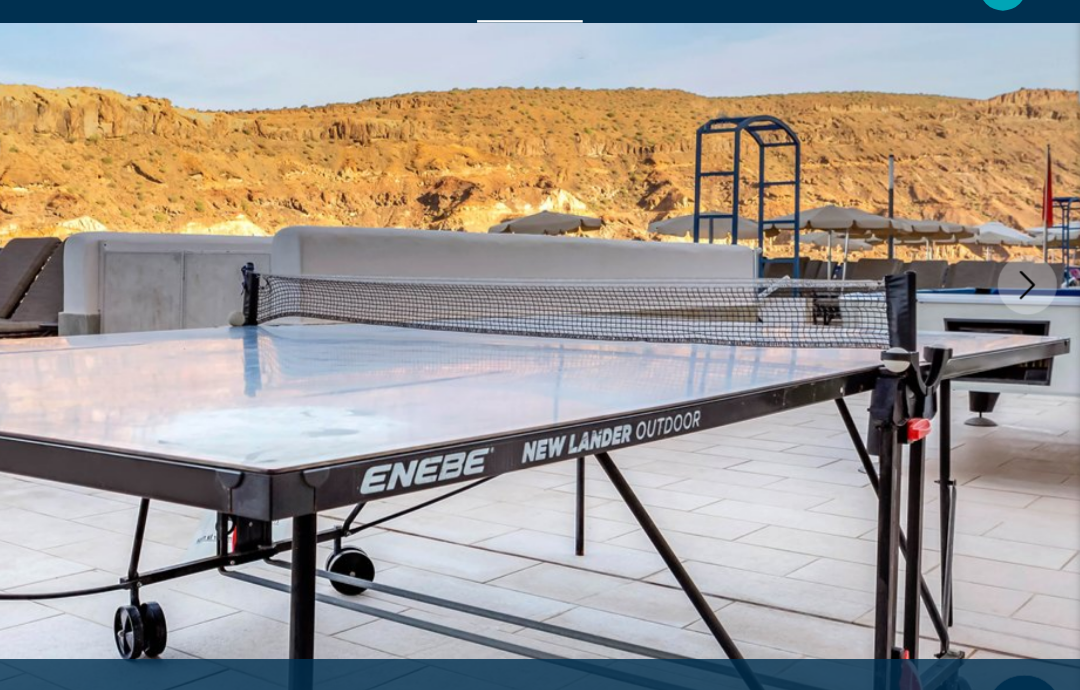 click 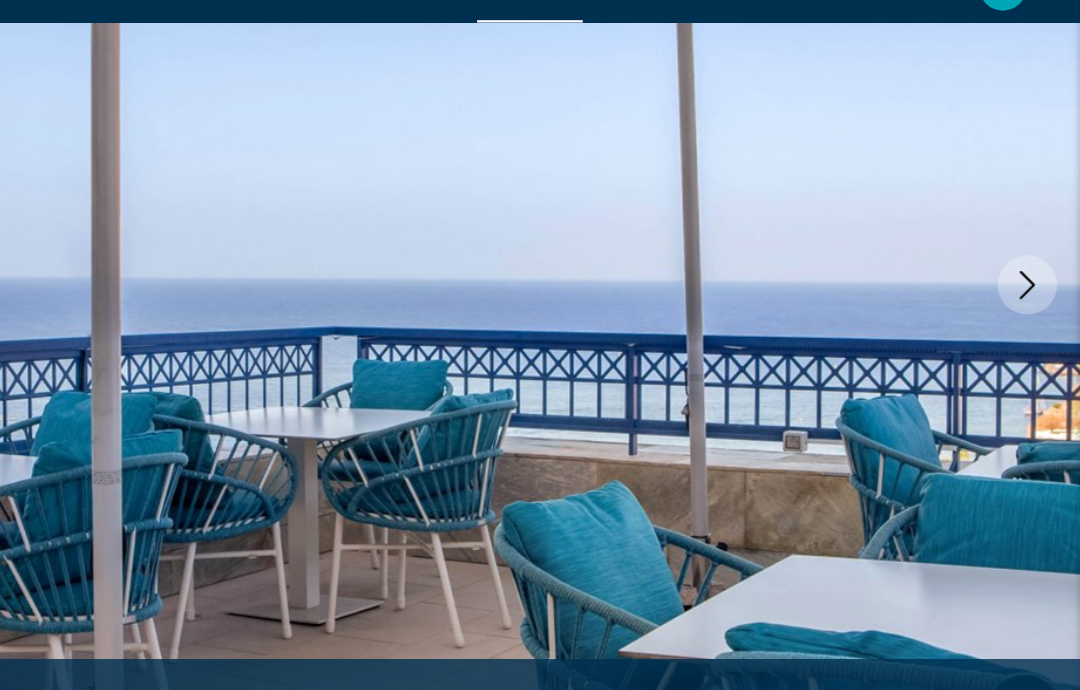 click 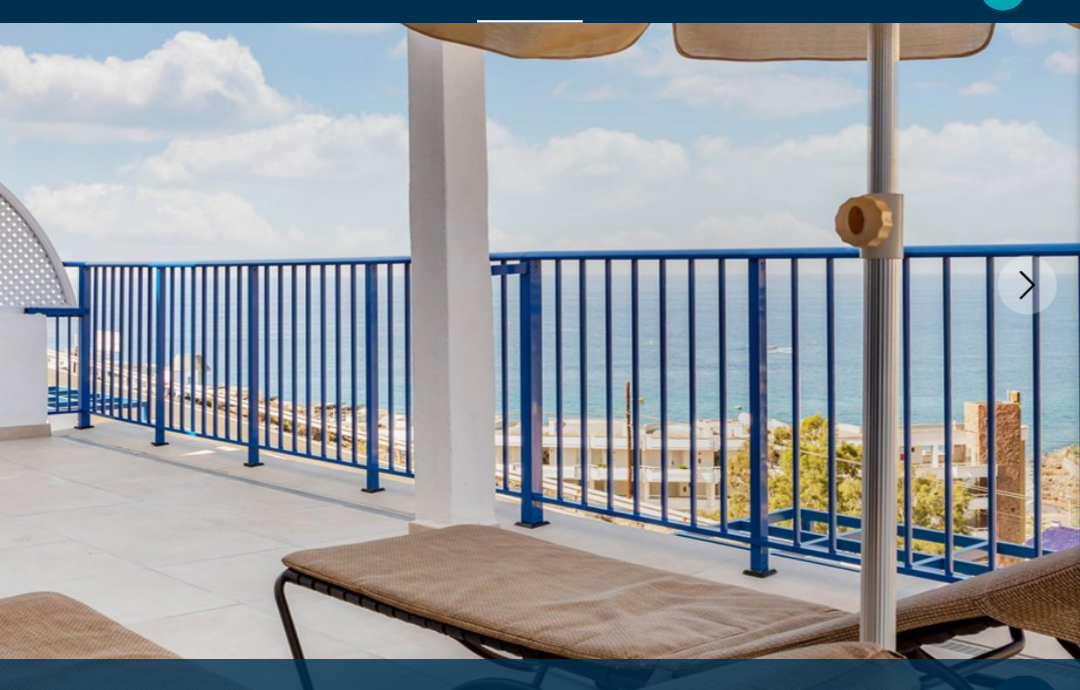 click 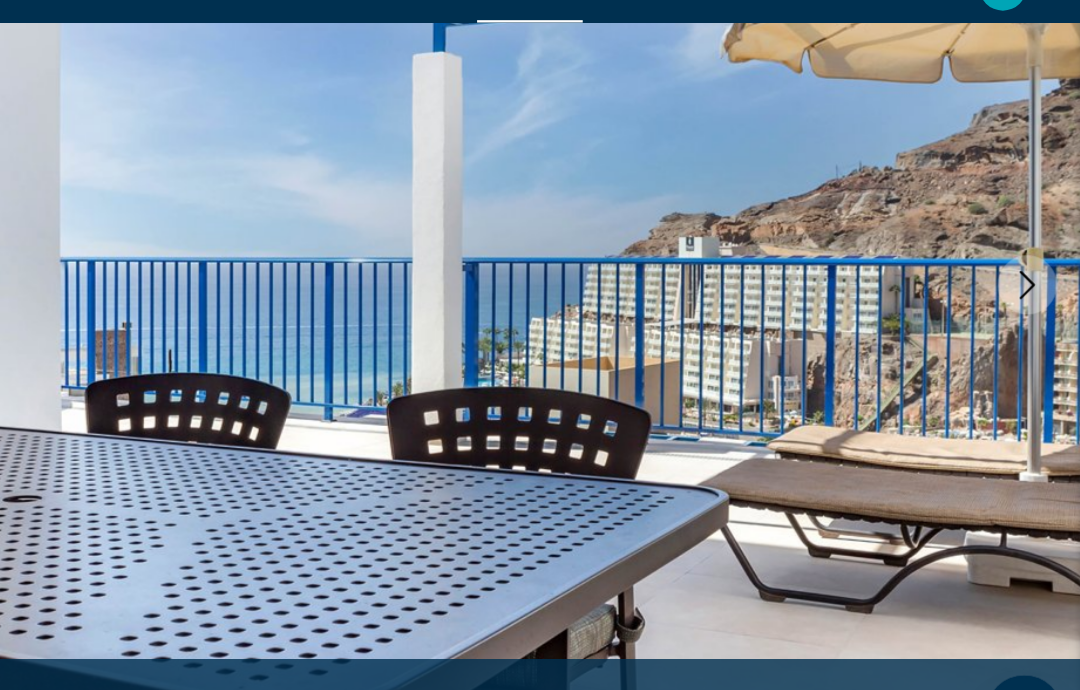 click 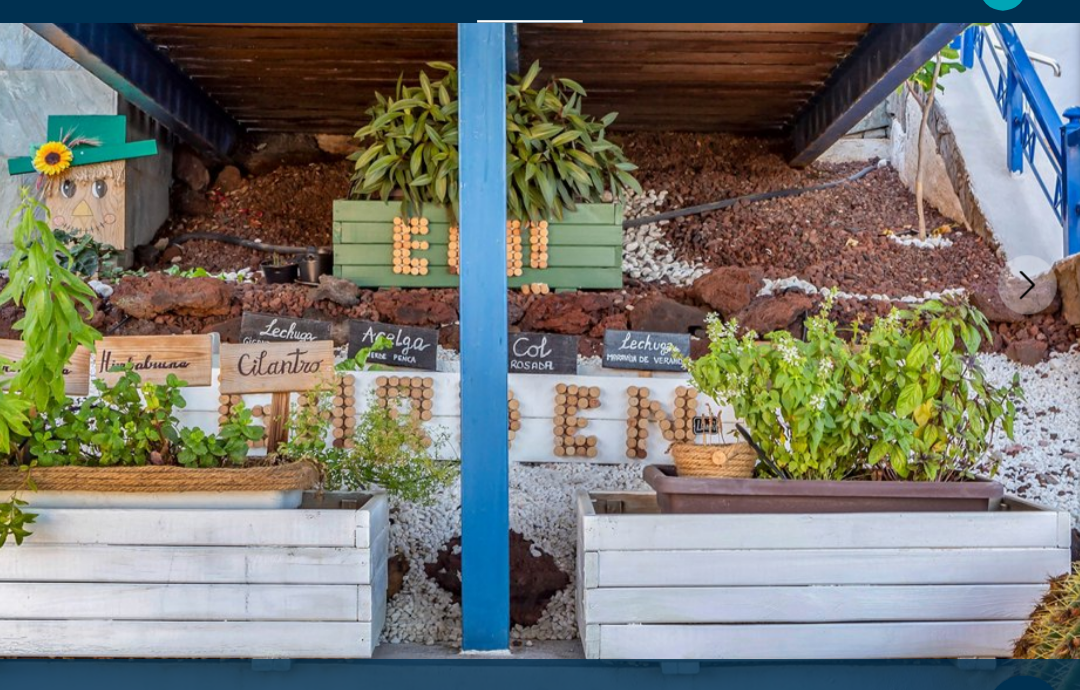 click 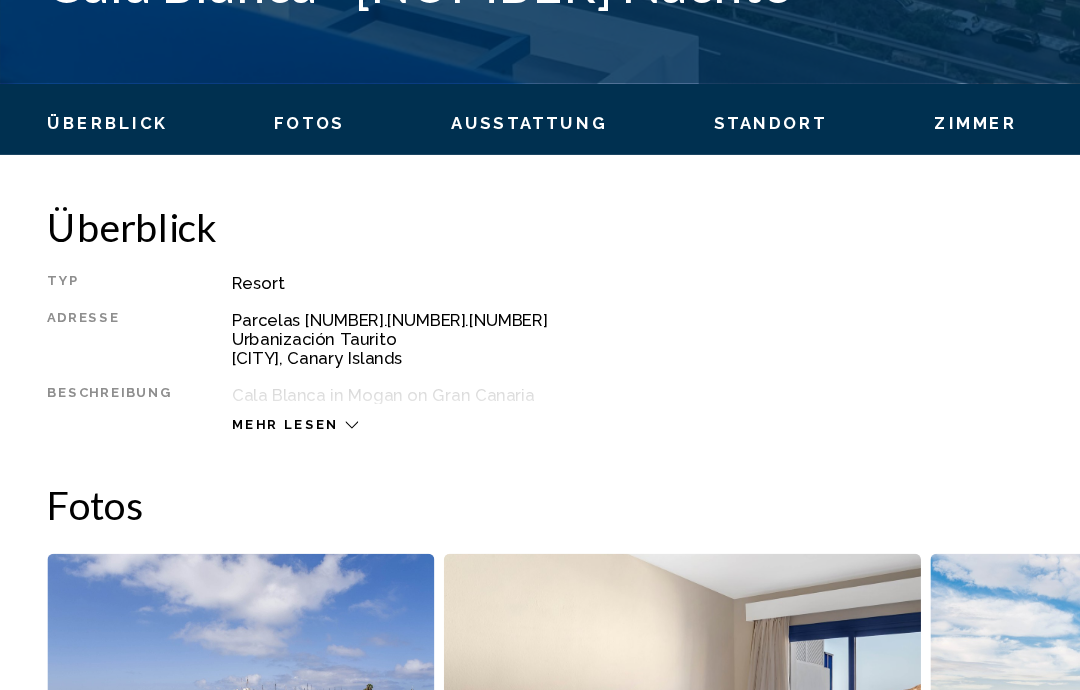 scroll, scrollTop: 833, scrollLeft: 0, axis: vertical 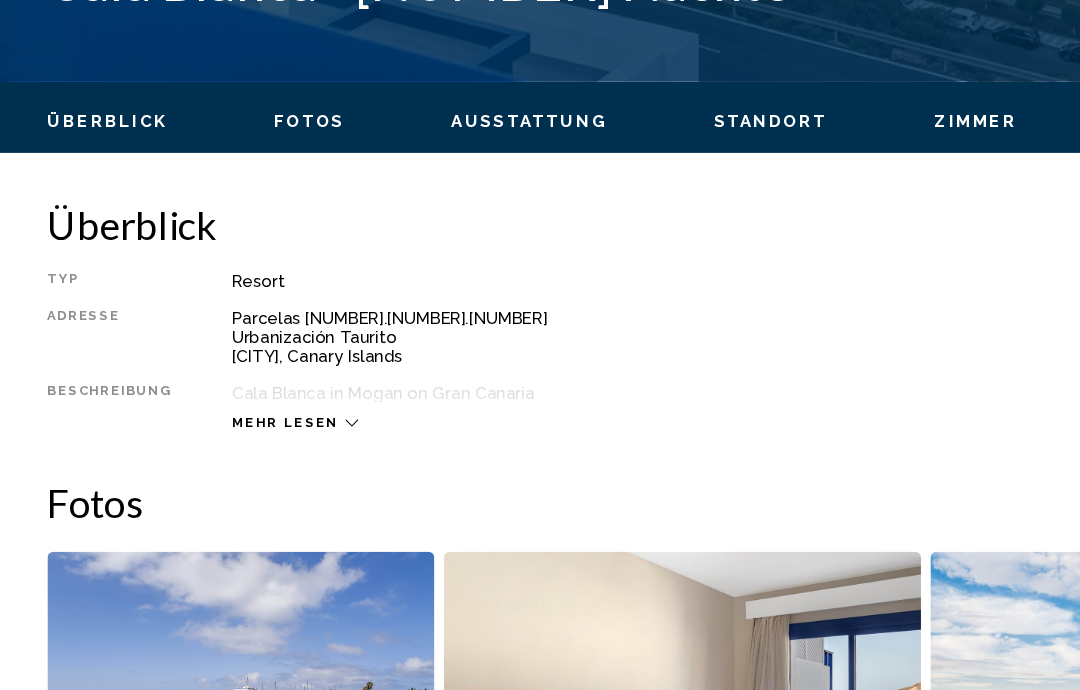 click on "Mehr lesen" at bounding box center (240, 464) 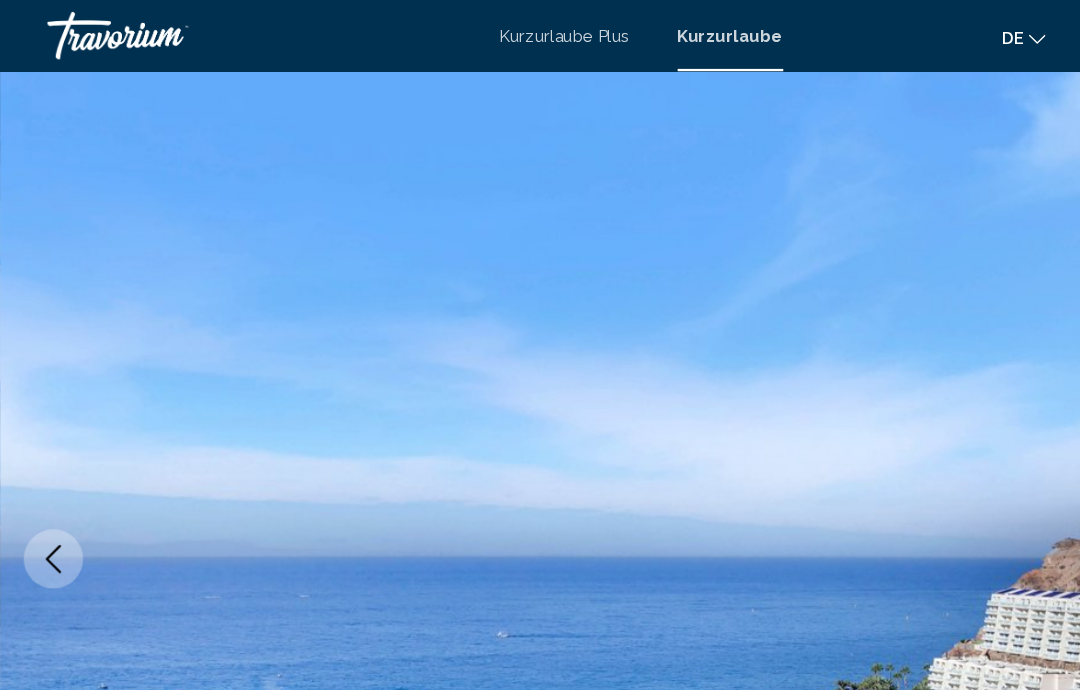 scroll, scrollTop: 0, scrollLeft: 0, axis: both 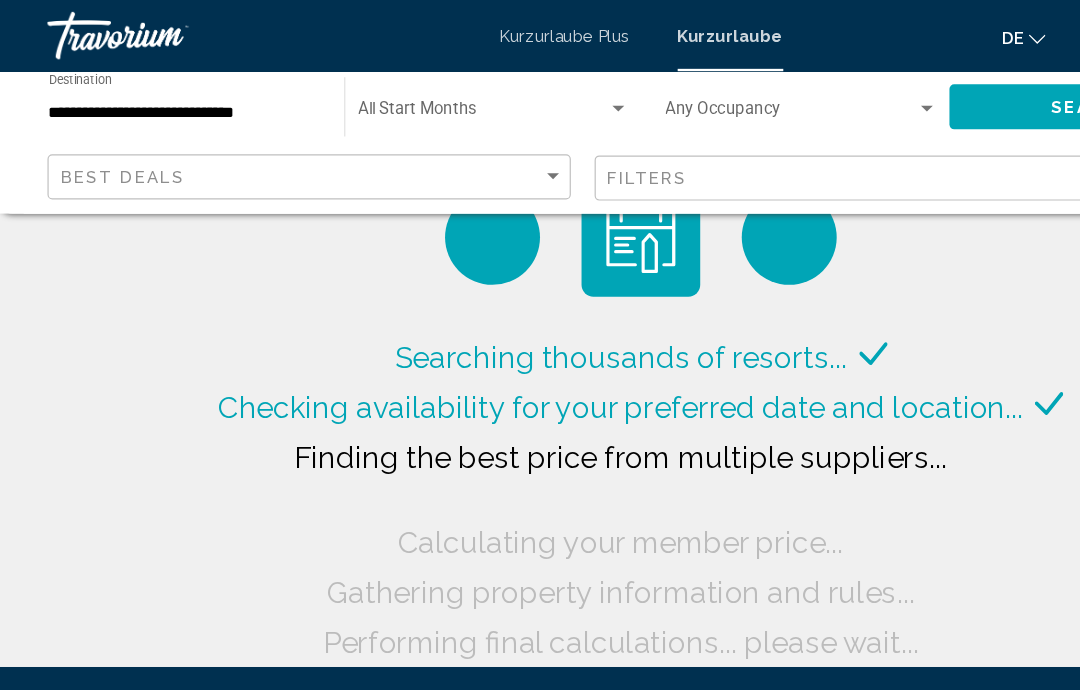 click on "**********" at bounding box center [155, 96] 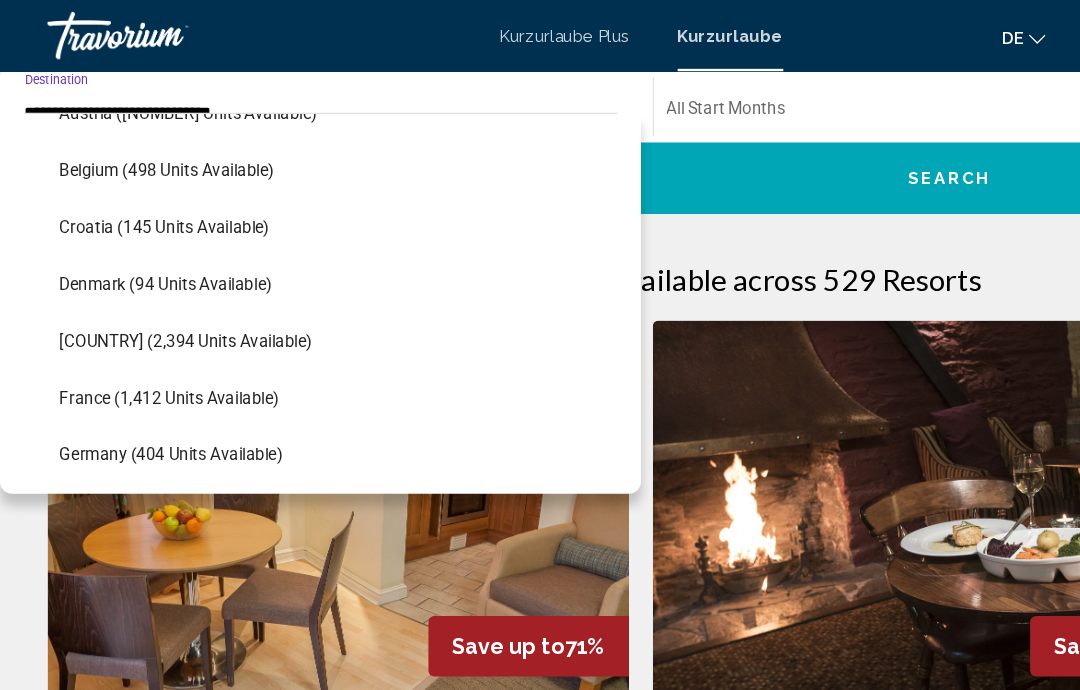 scroll, scrollTop: 373, scrollLeft: 0, axis: vertical 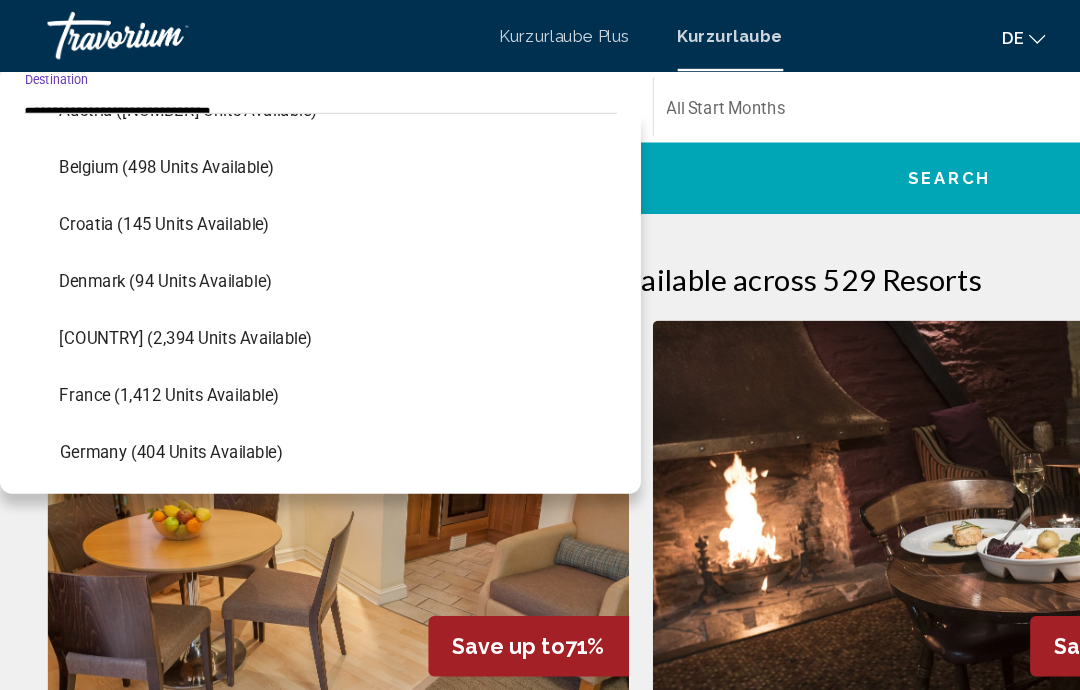 click on "France (1,412 units available)" 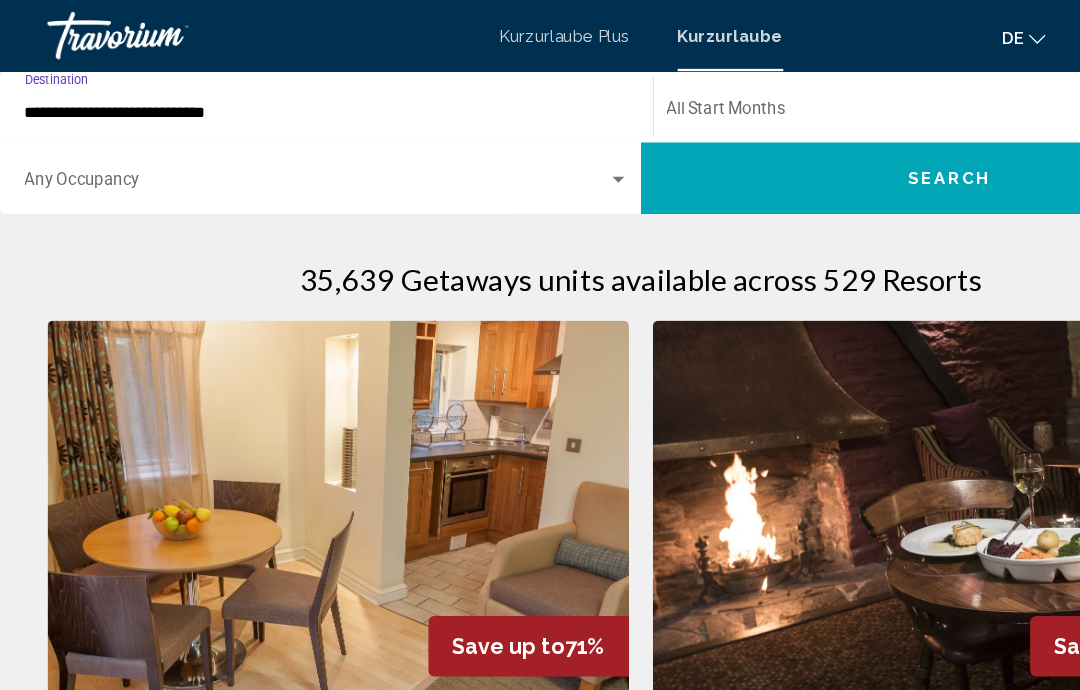 click on "Search" 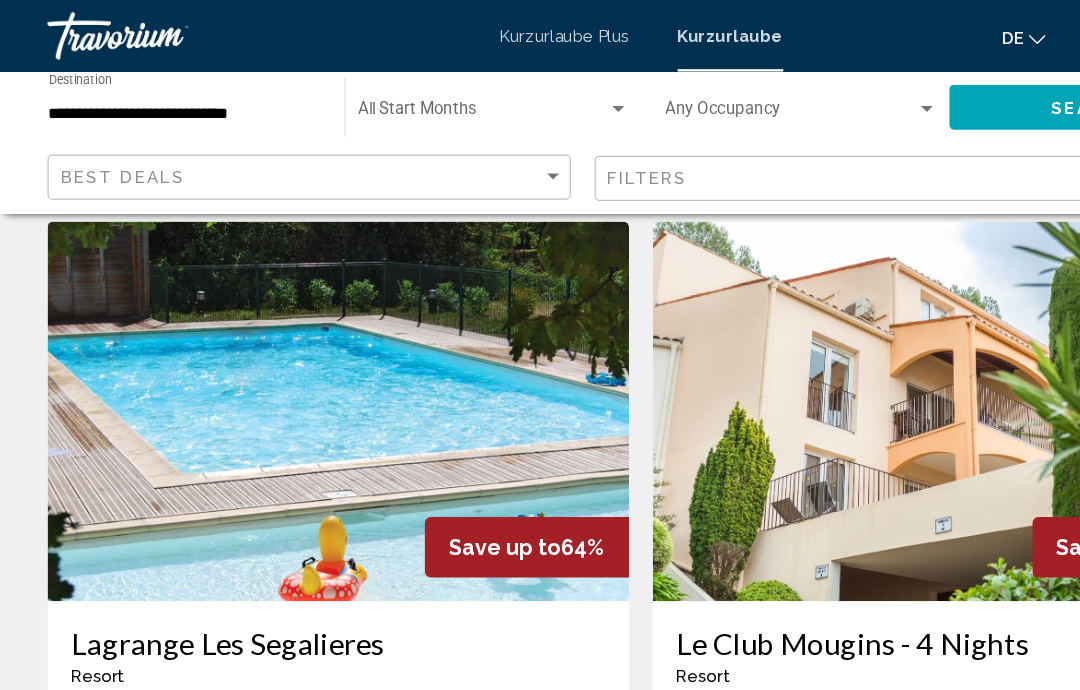 scroll, scrollTop: 0, scrollLeft: 0, axis: both 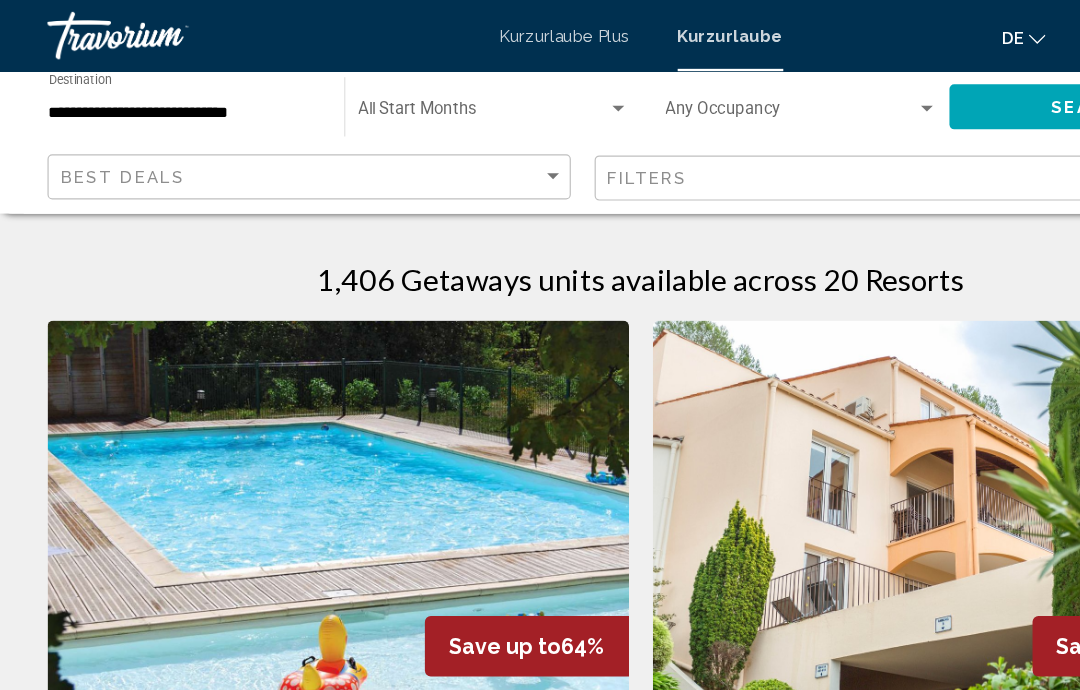click at bounding box center (285, 430) 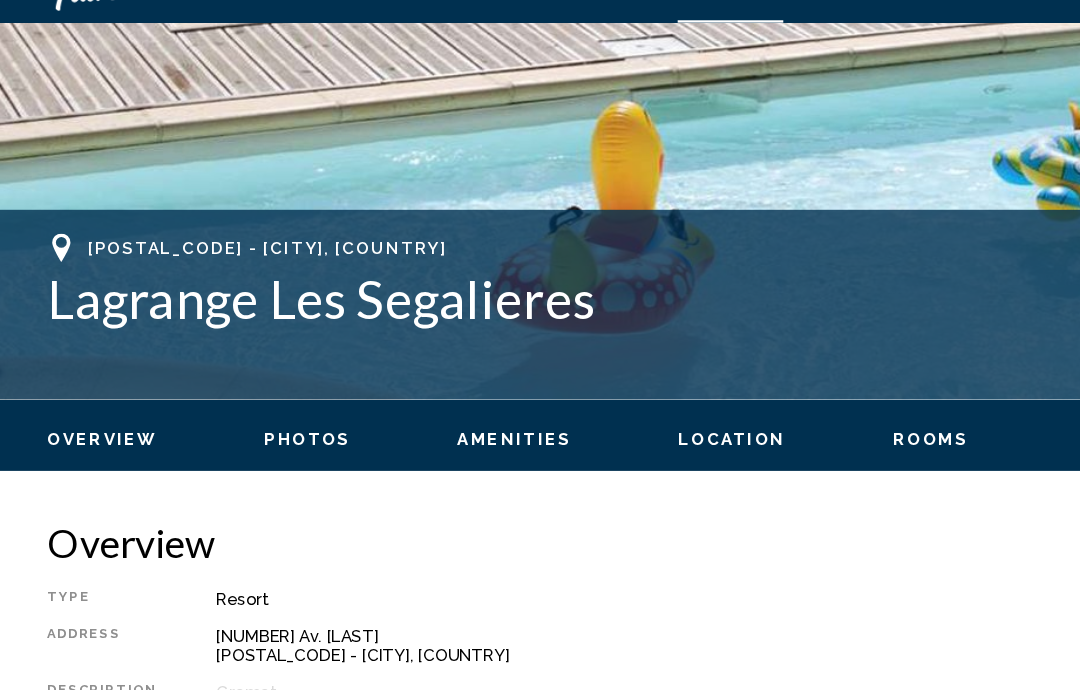 scroll, scrollTop: 637, scrollLeft: 0, axis: vertical 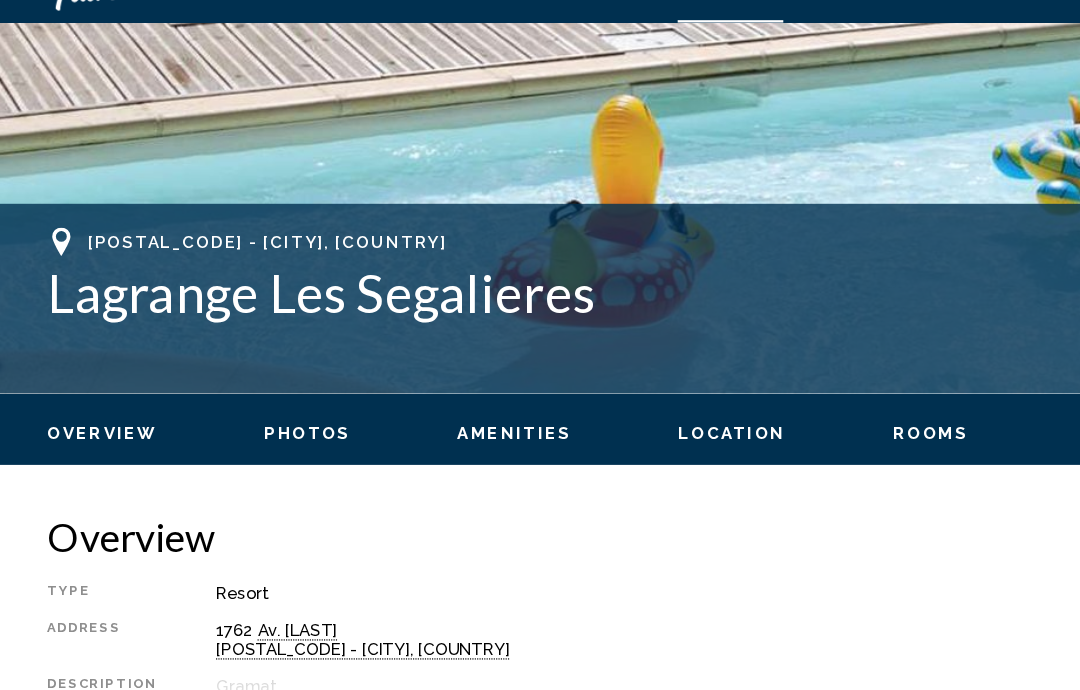 click on "Photos" at bounding box center [259, 406] 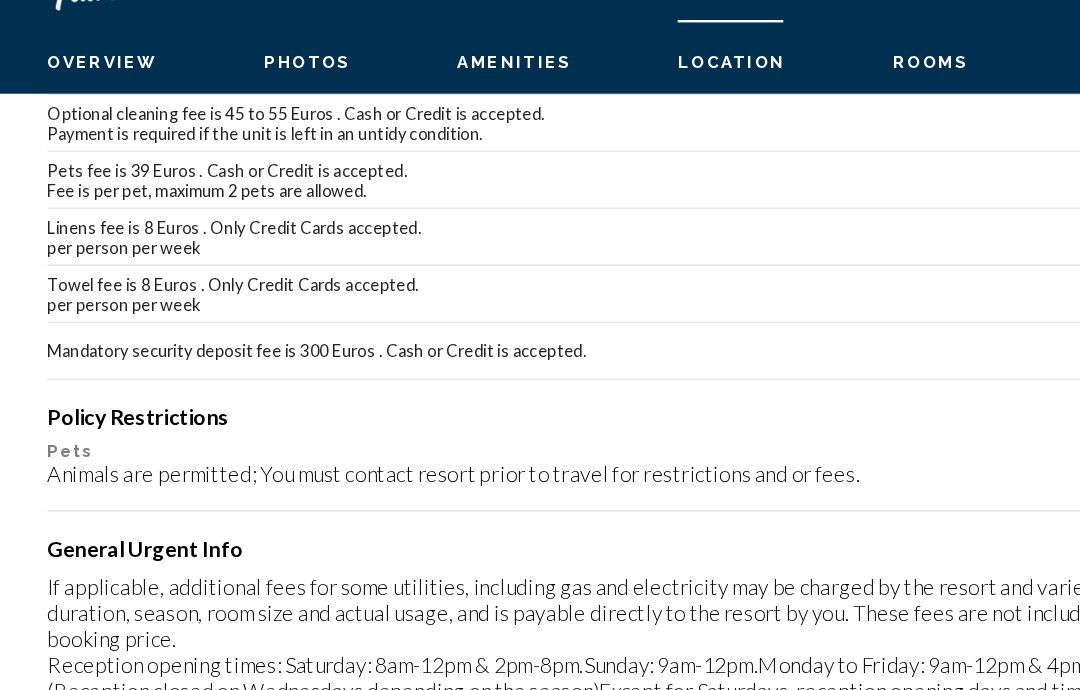 scroll, scrollTop: 2220, scrollLeft: 0, axis: vertical 